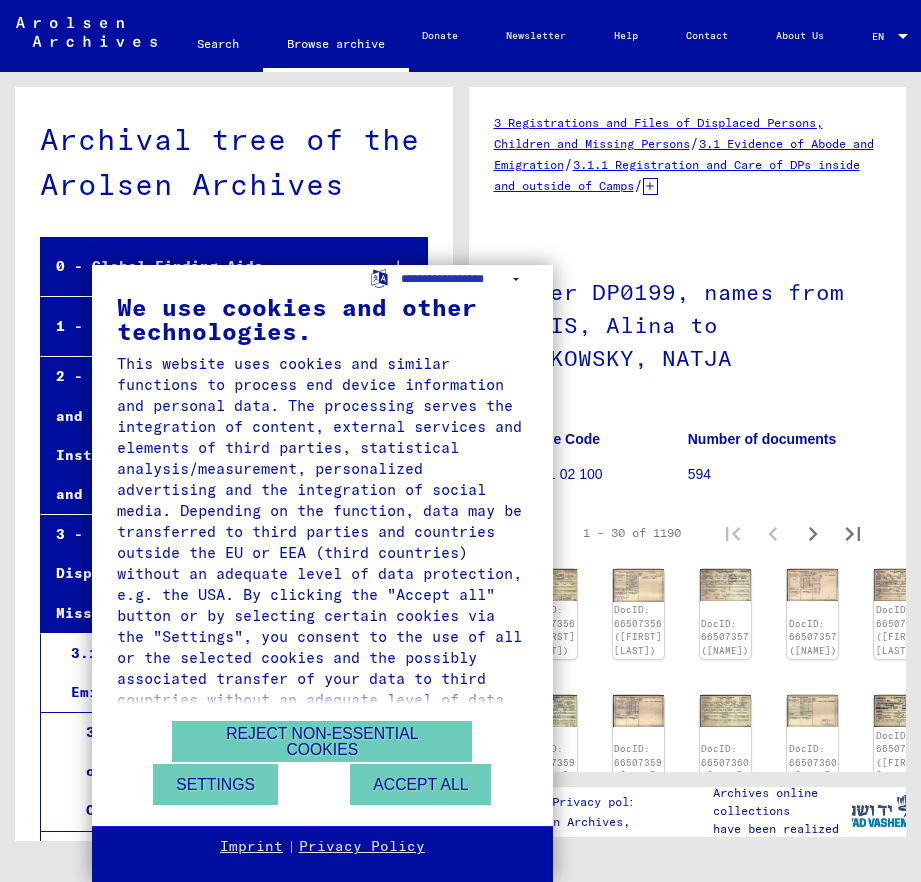 scroll, scrollTop: 0, scrollLeft: 0, axis: both 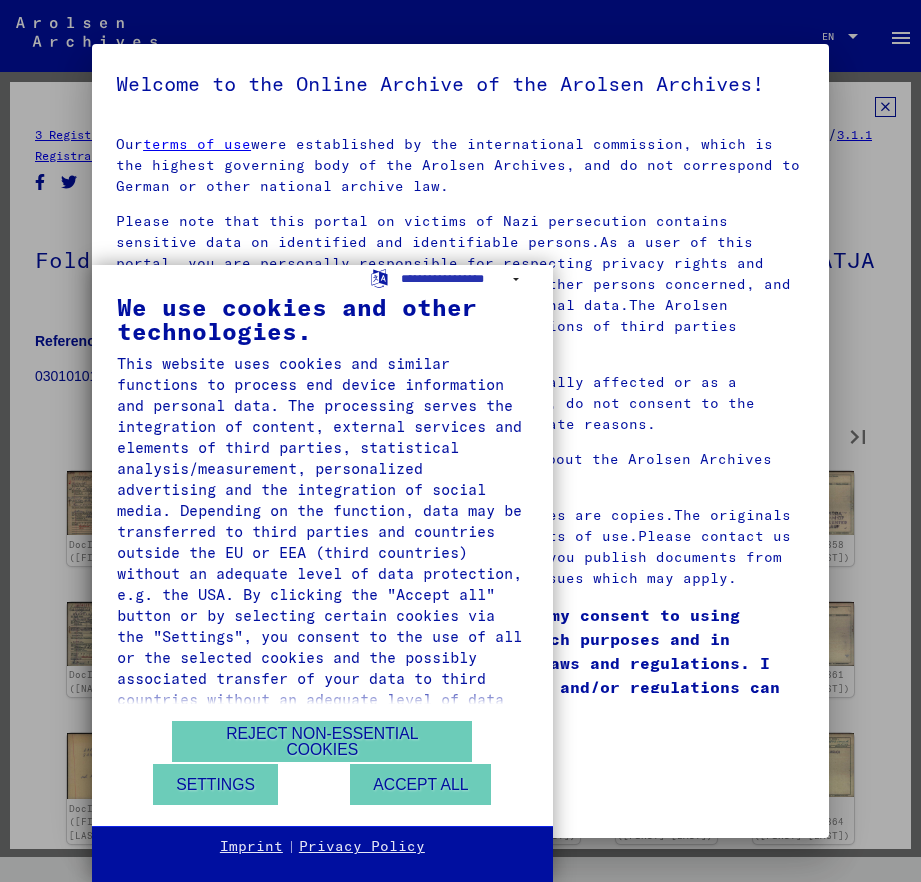 type on "*" 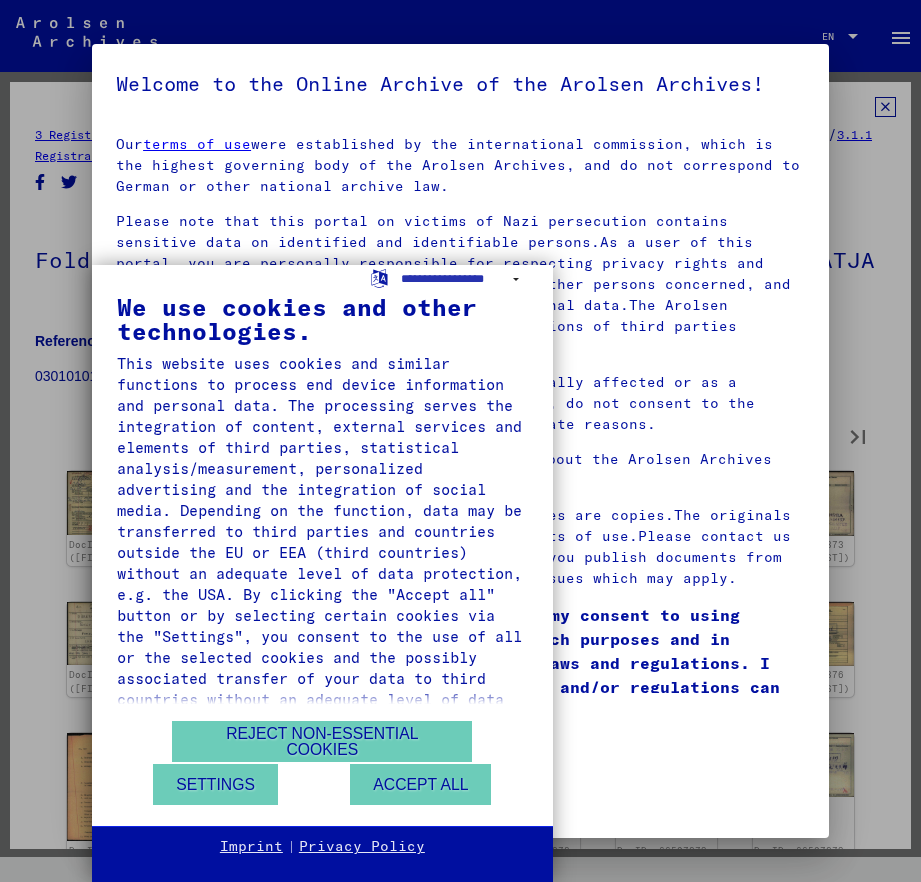 type on "*" 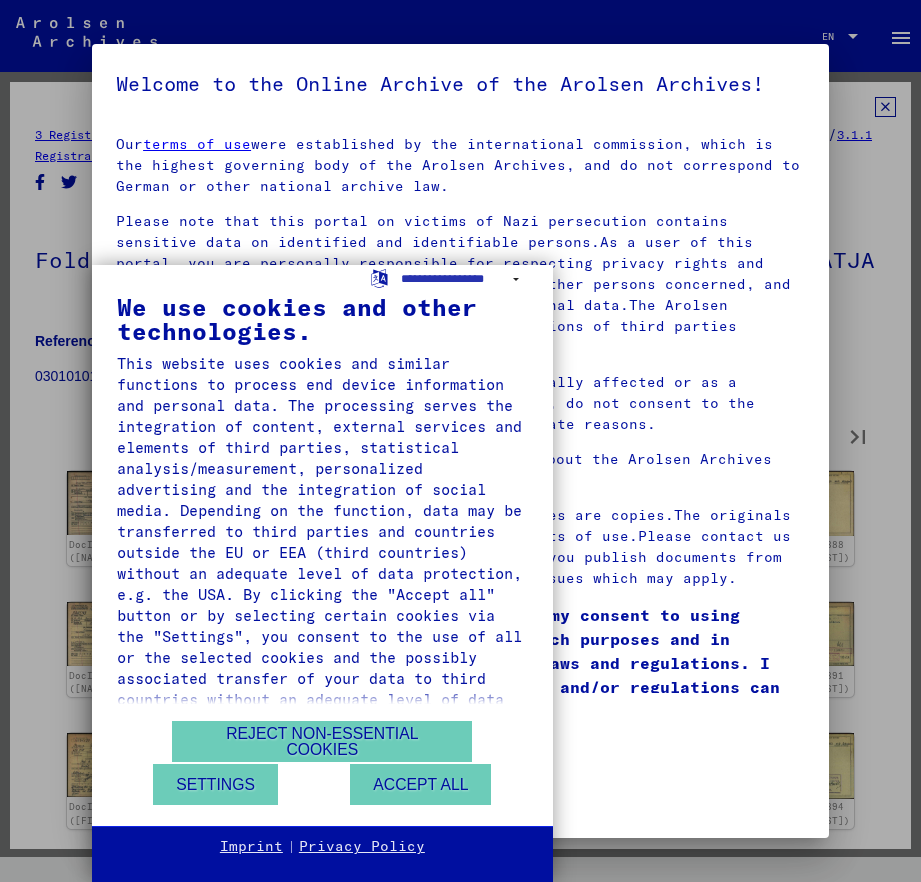 type on "*" 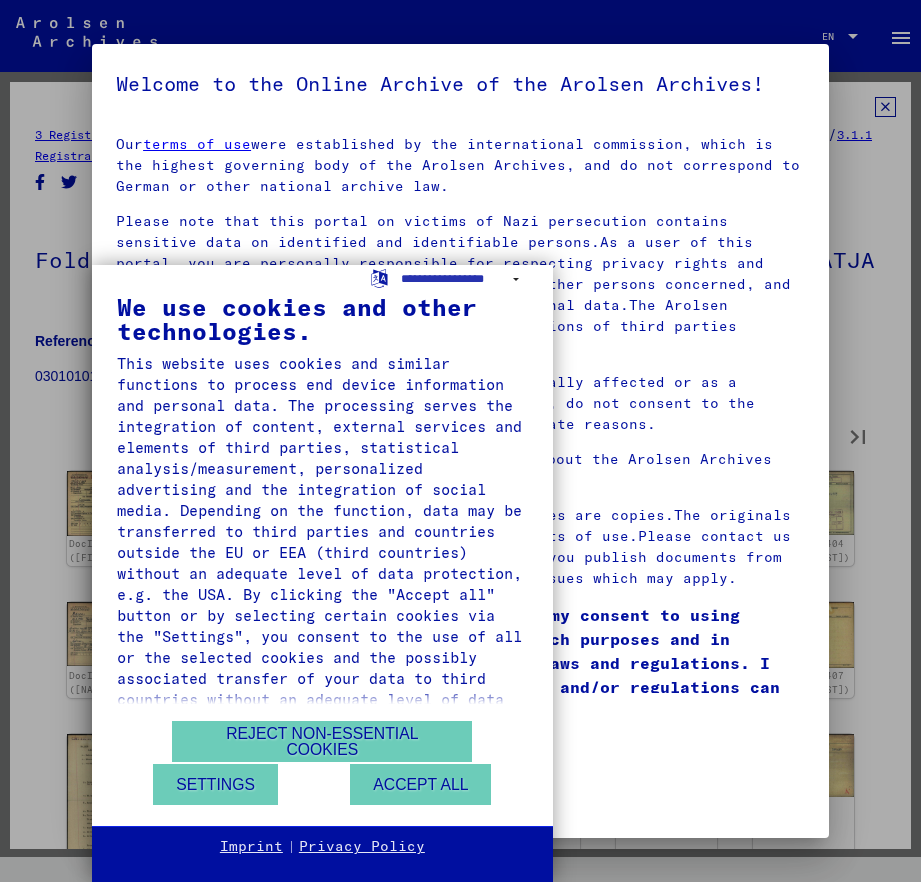 type on "*" 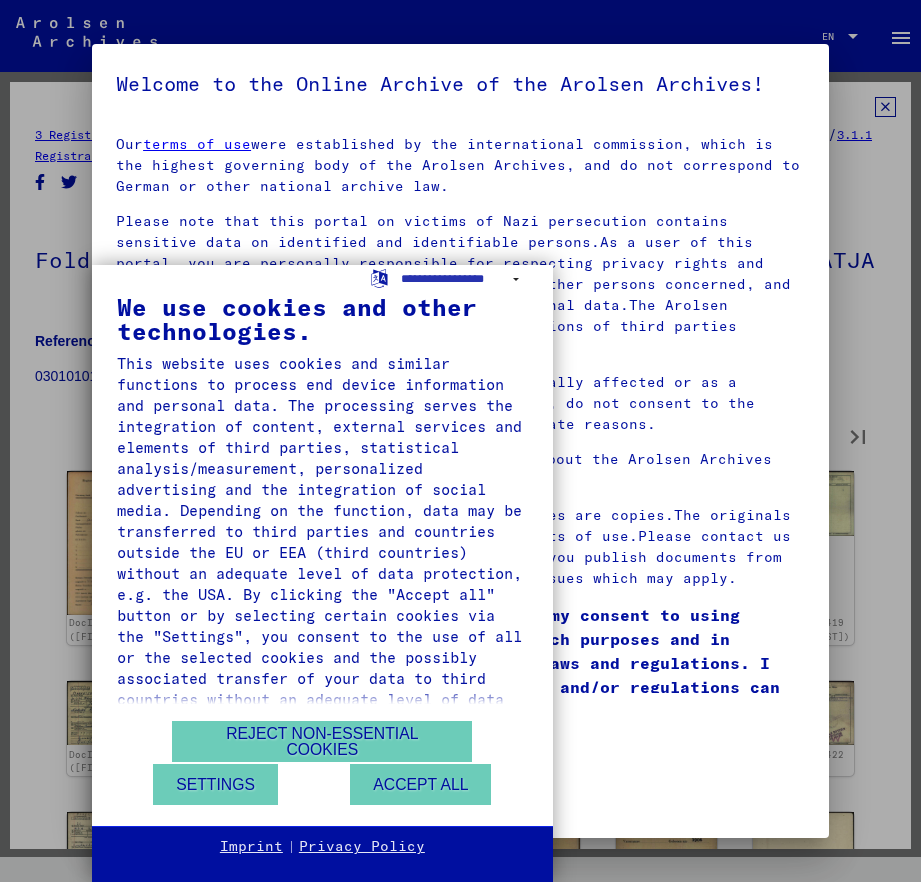 type on "*" 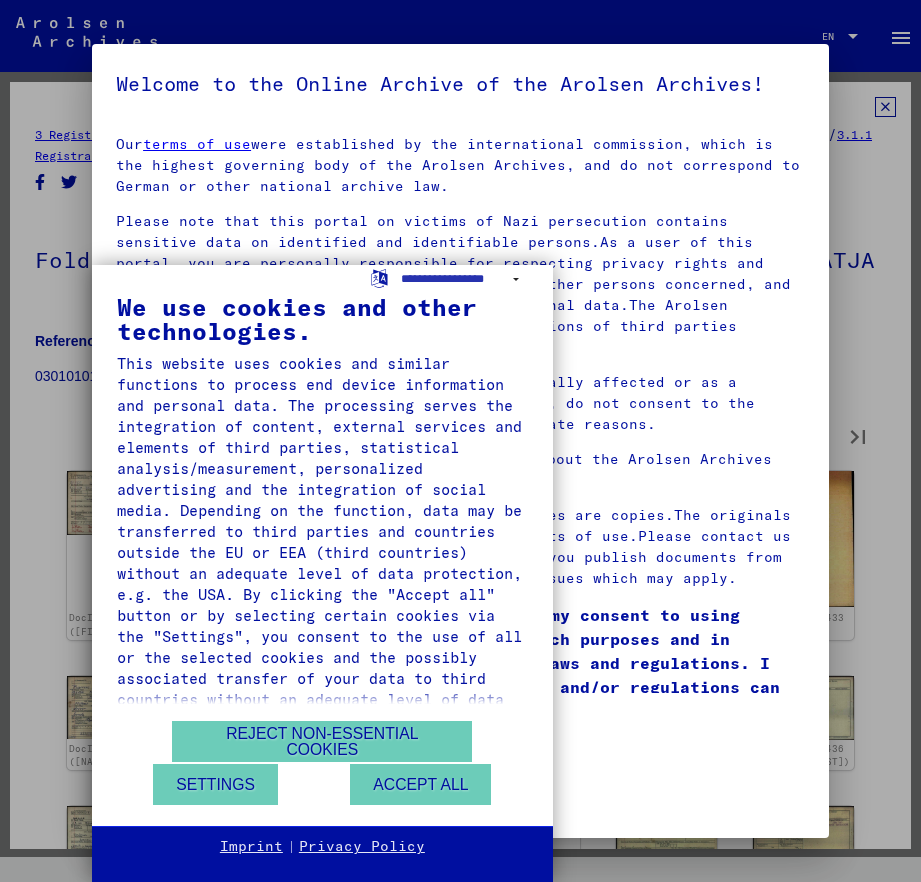 type on "*" 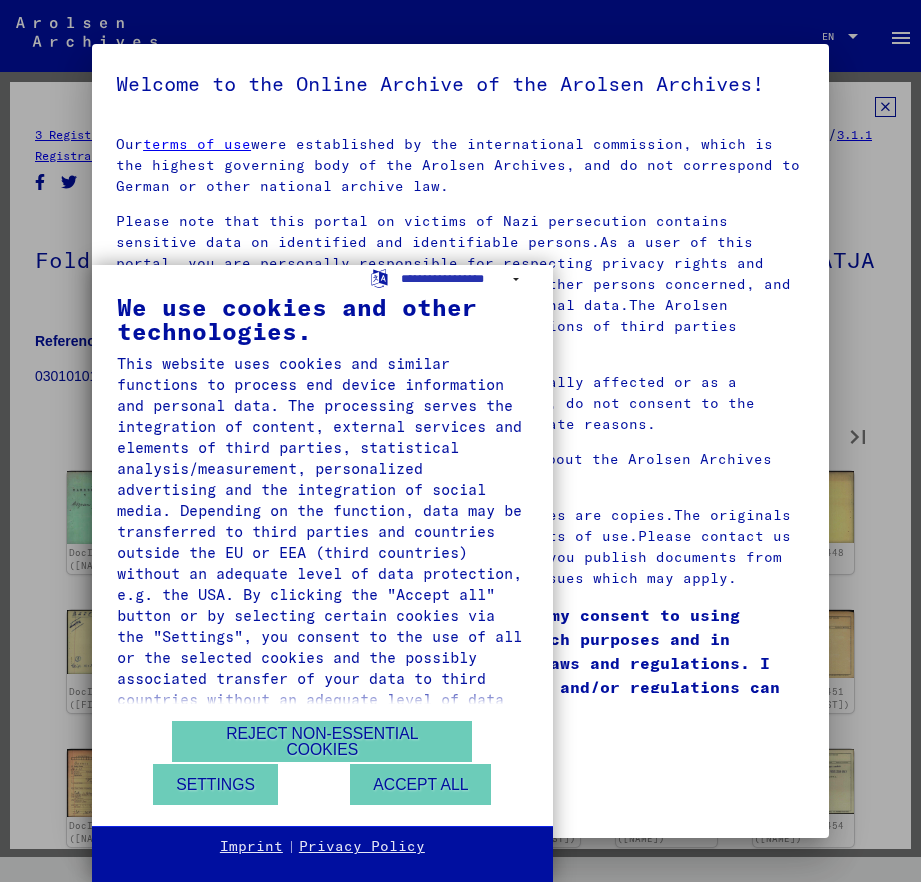 type on "*" 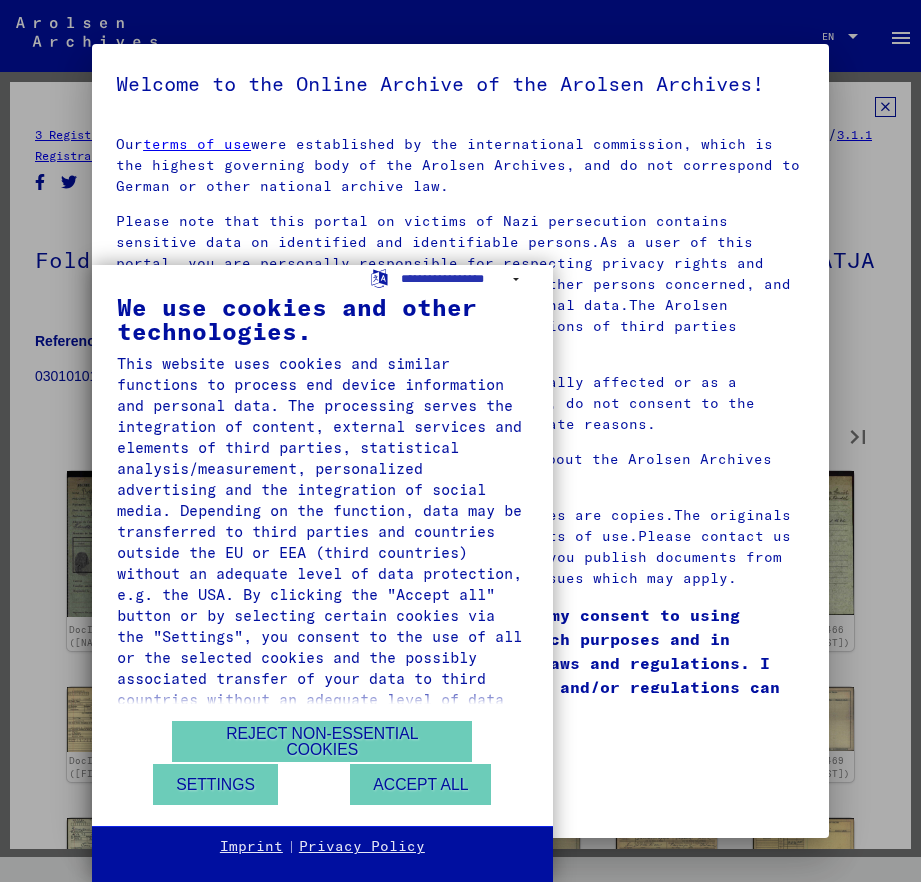 type on "*" 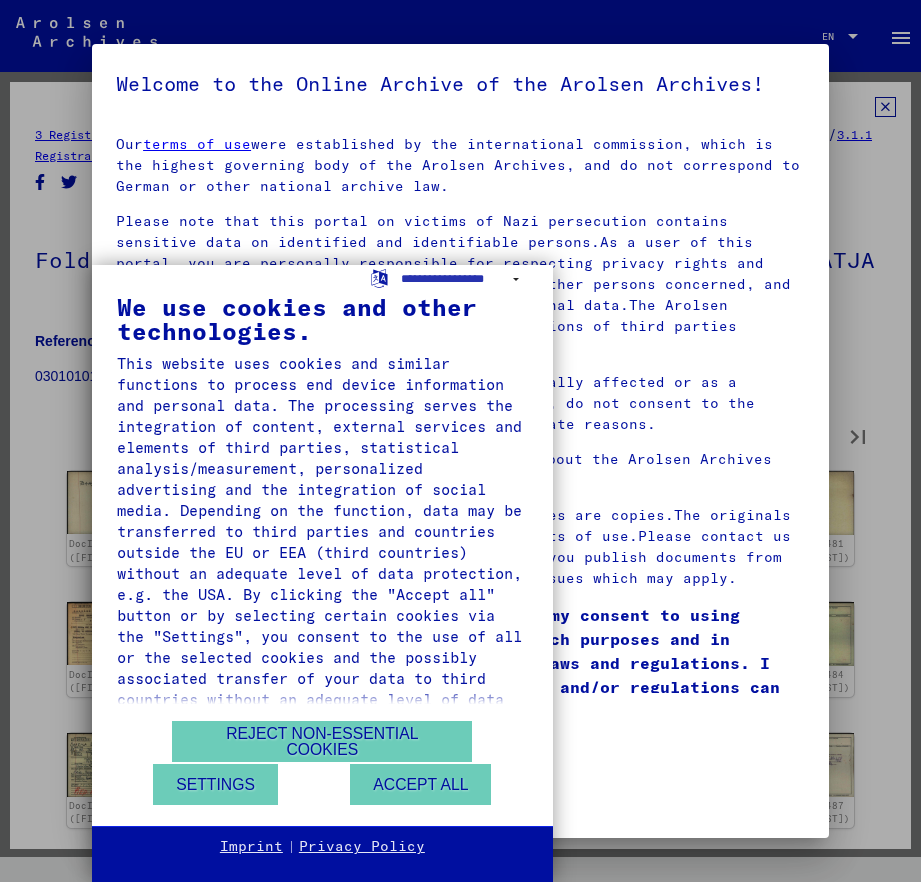 type on "**" 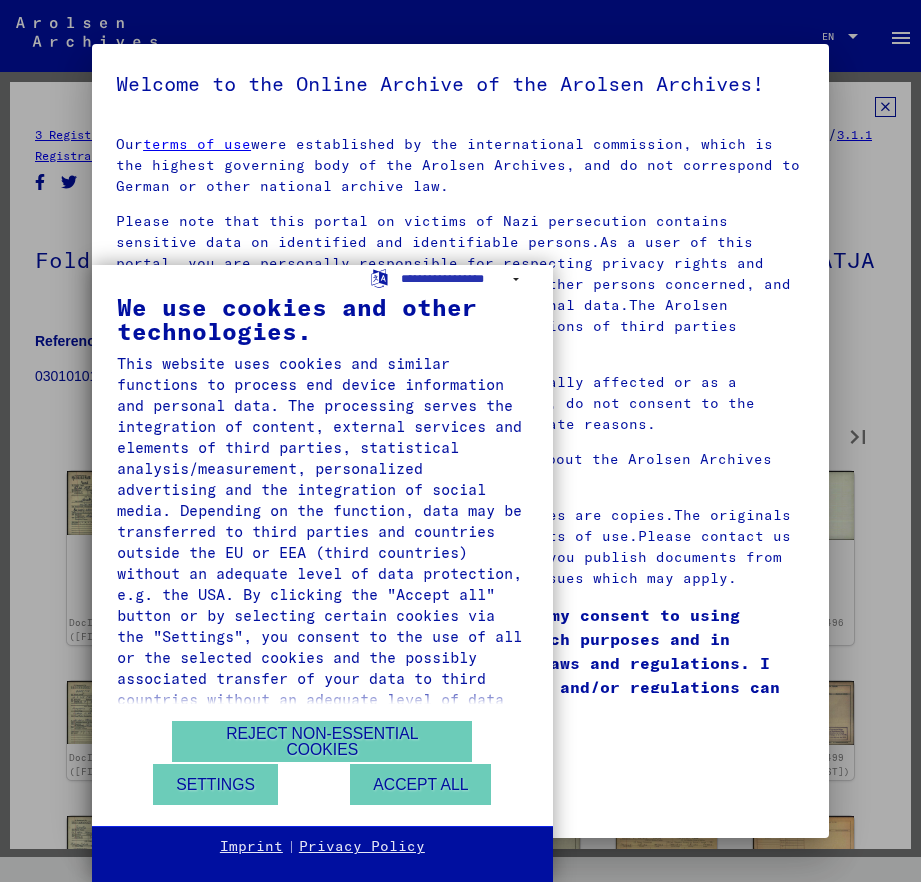 type on "**" 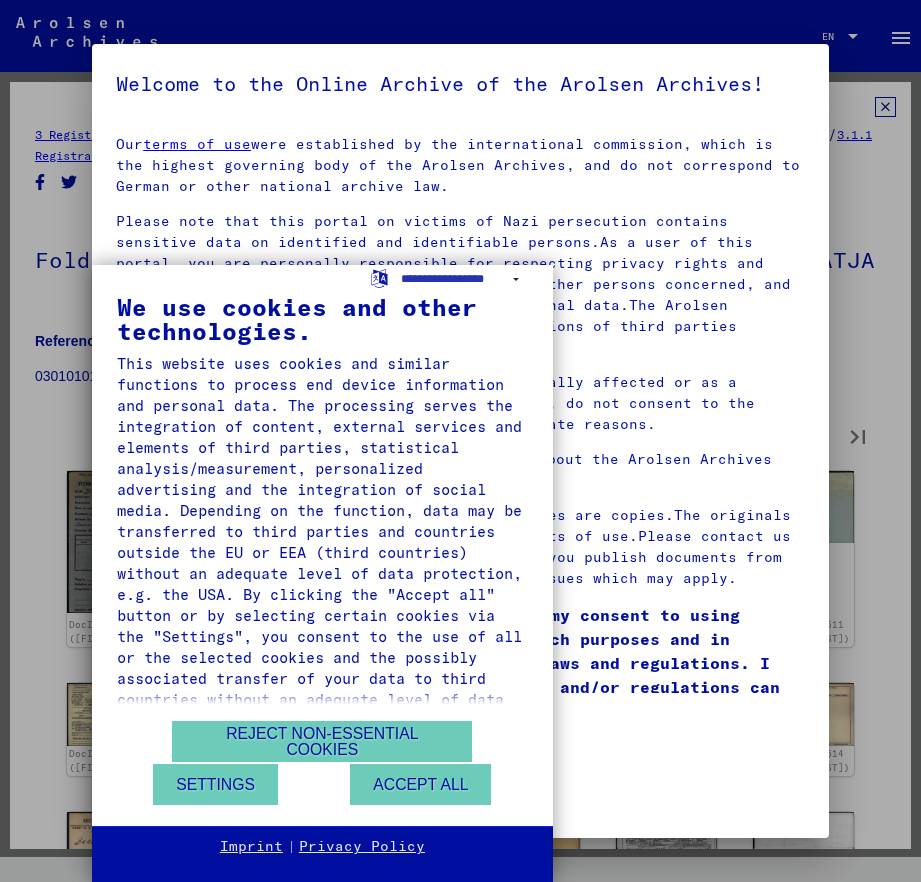 type on "**" 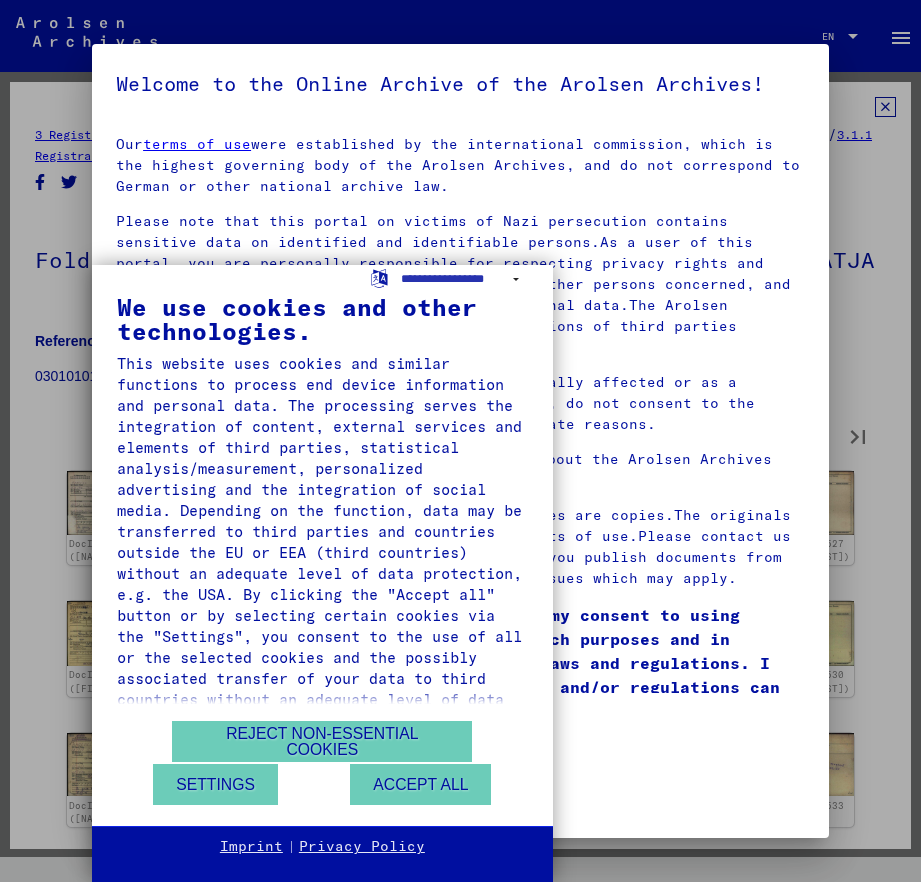 type on "**" 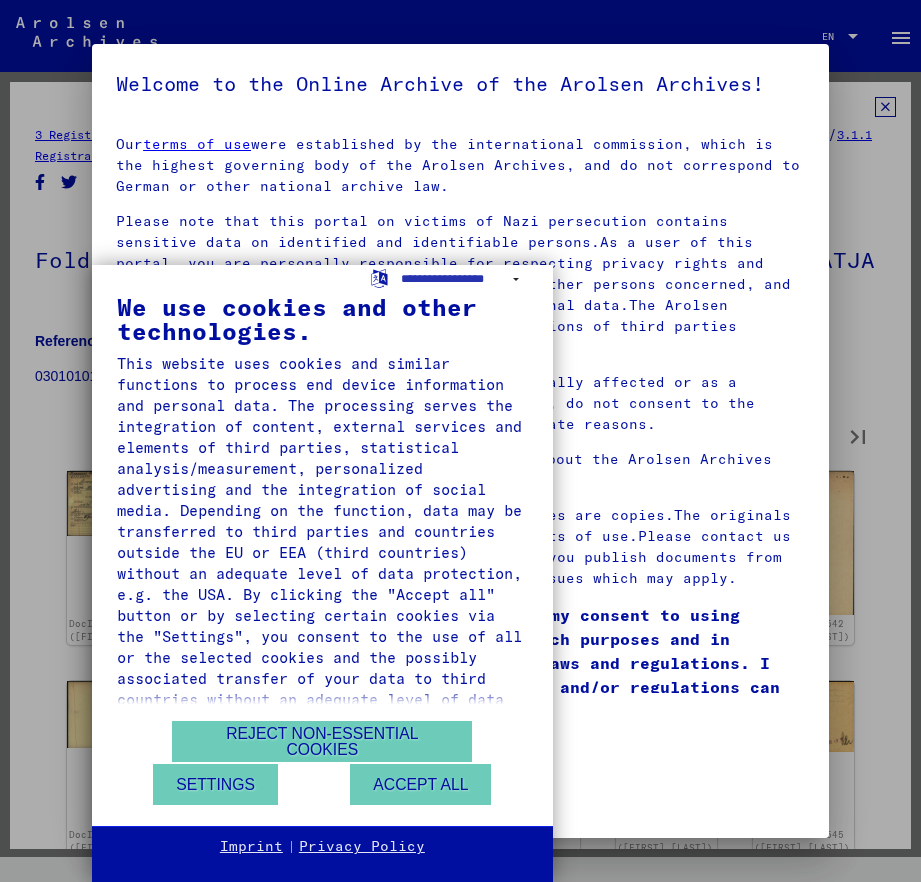 type on "**" 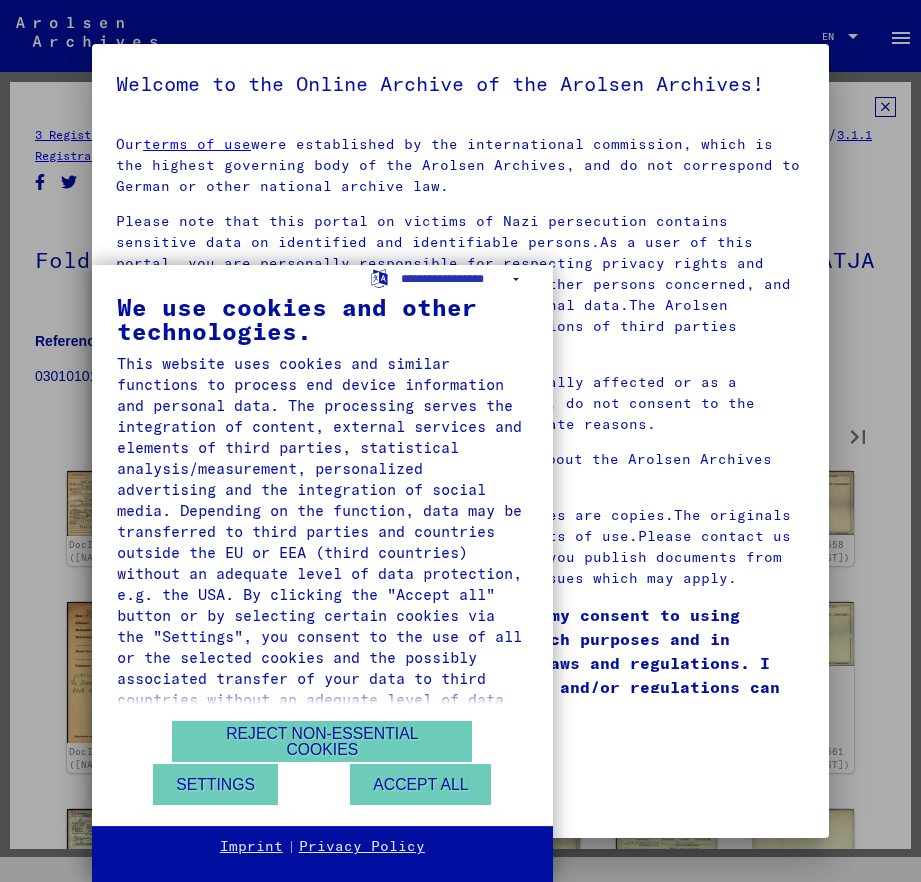type on "**" 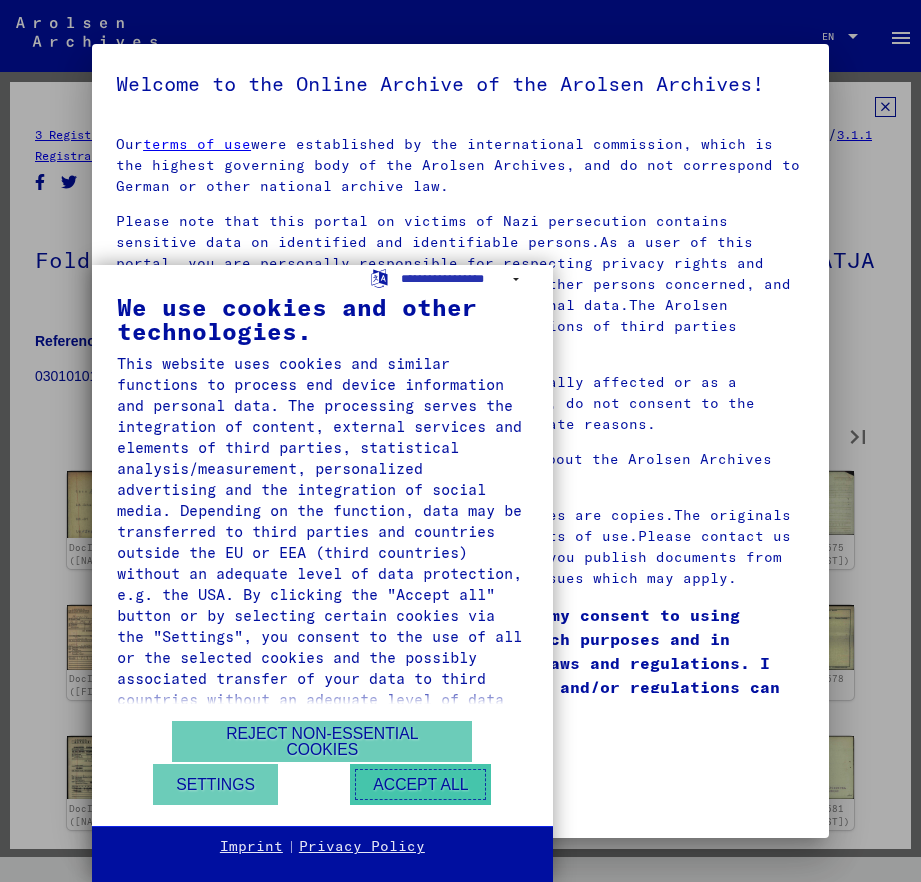 click on "Accept all" at bounding box center [420, 784] 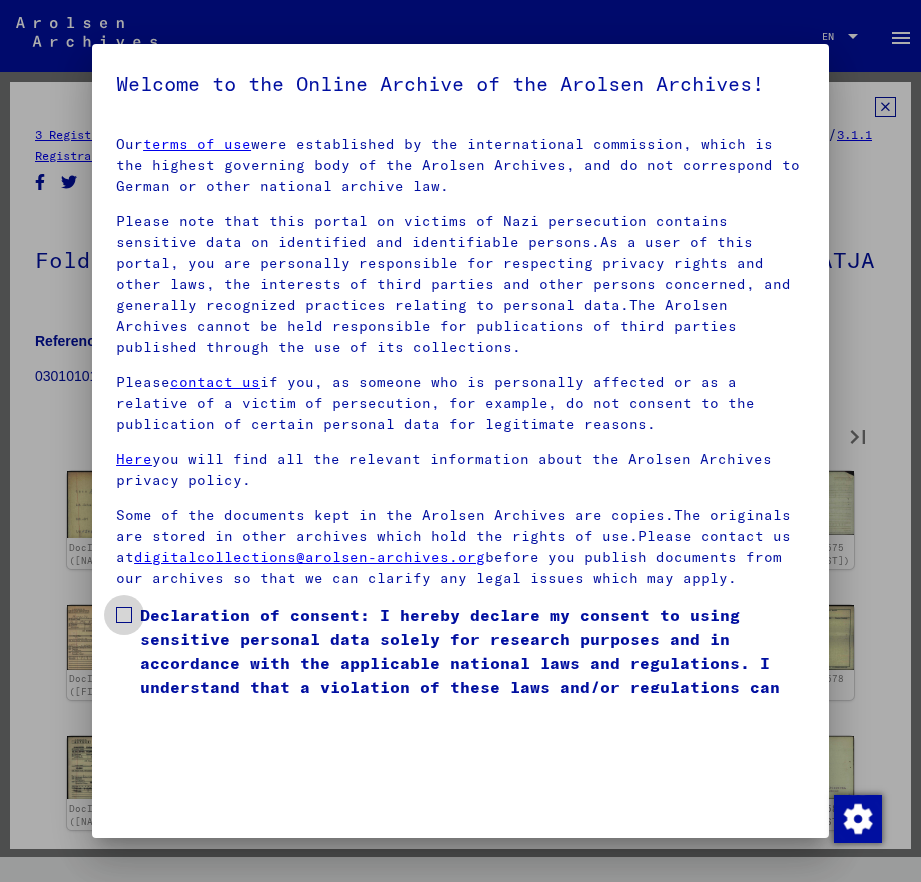 click on "Declaration of consent: I hereby declare my consent to using sensitive personal data solely for research purposes and in accordance with the applicable national laws and regulations. I understand that a violation of these laws and/or regulations can result in criminal proceedings." at bounding box center [472, 663] 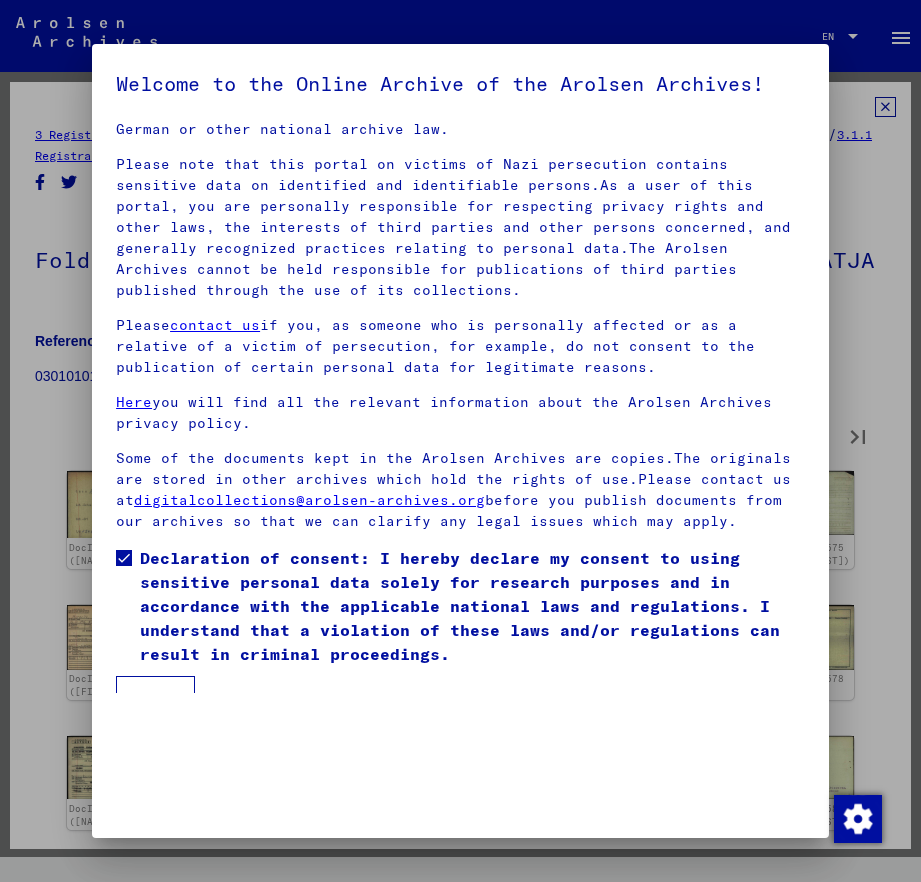 scroll, scrollTop: 88, scrollLeft: 0, axis: vertical 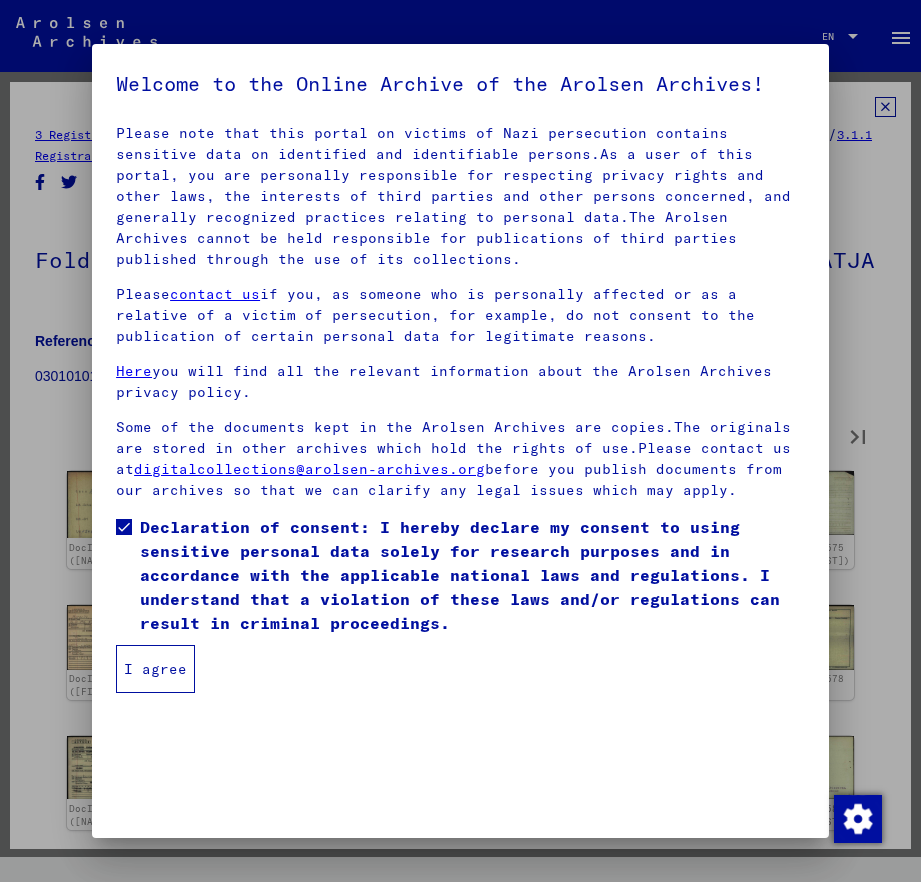 type on "**" 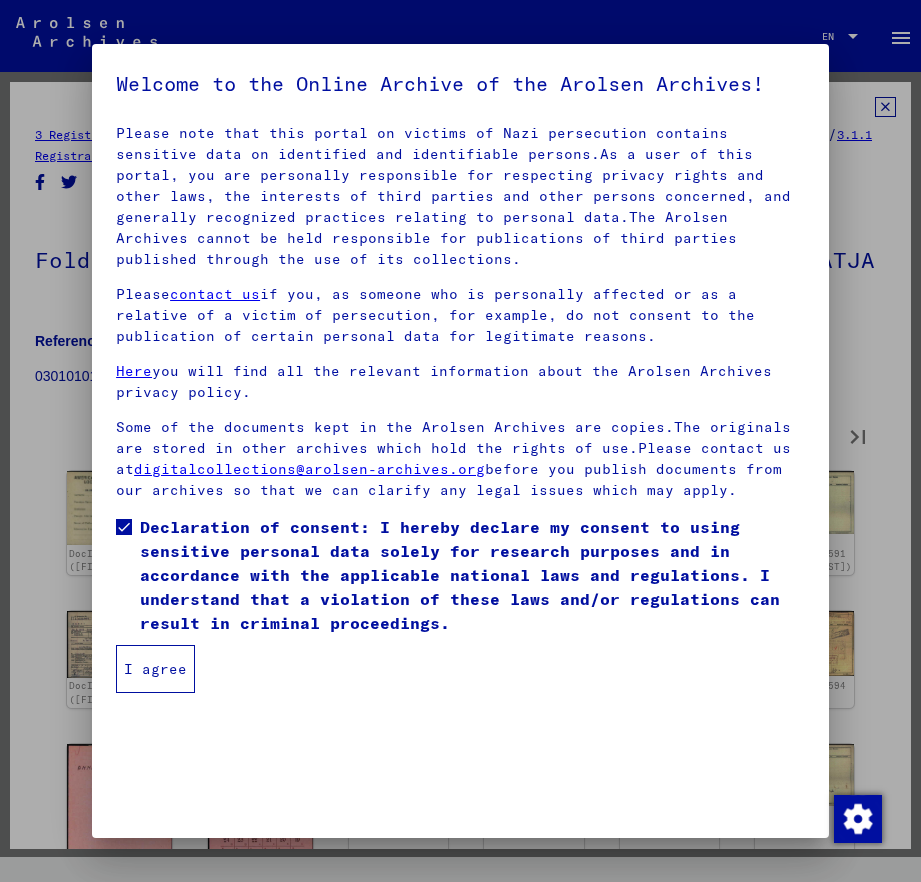 click on "I agree" at bounding box center (155, 669) 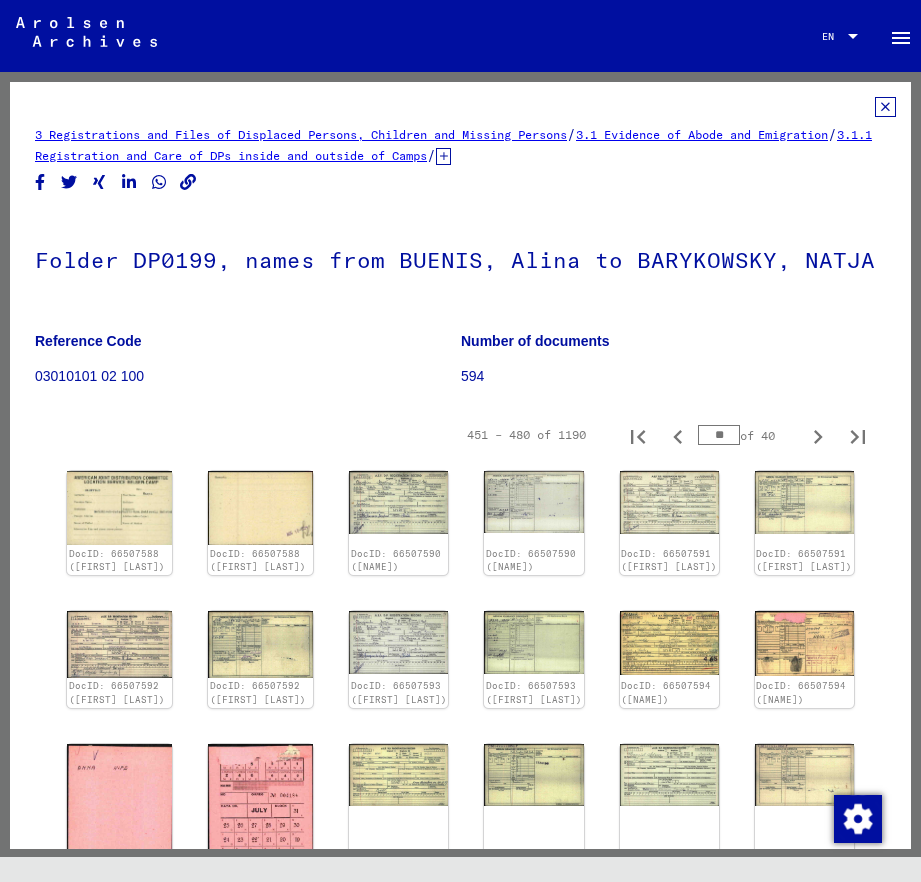 type on "**" 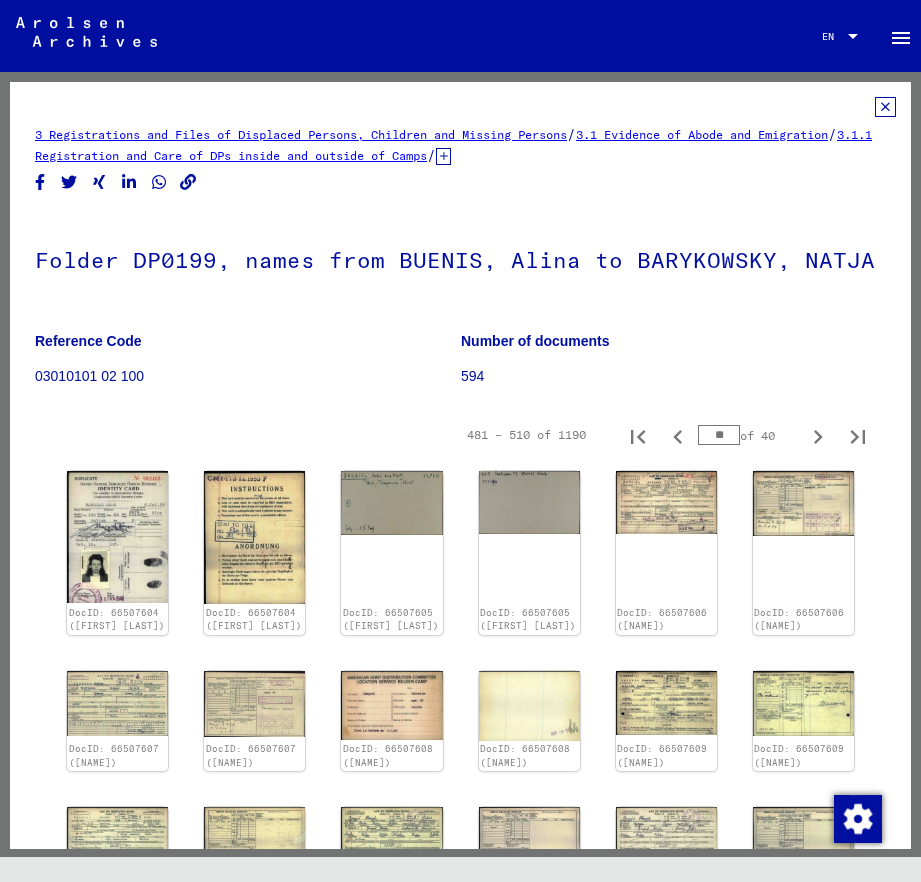type on "**" 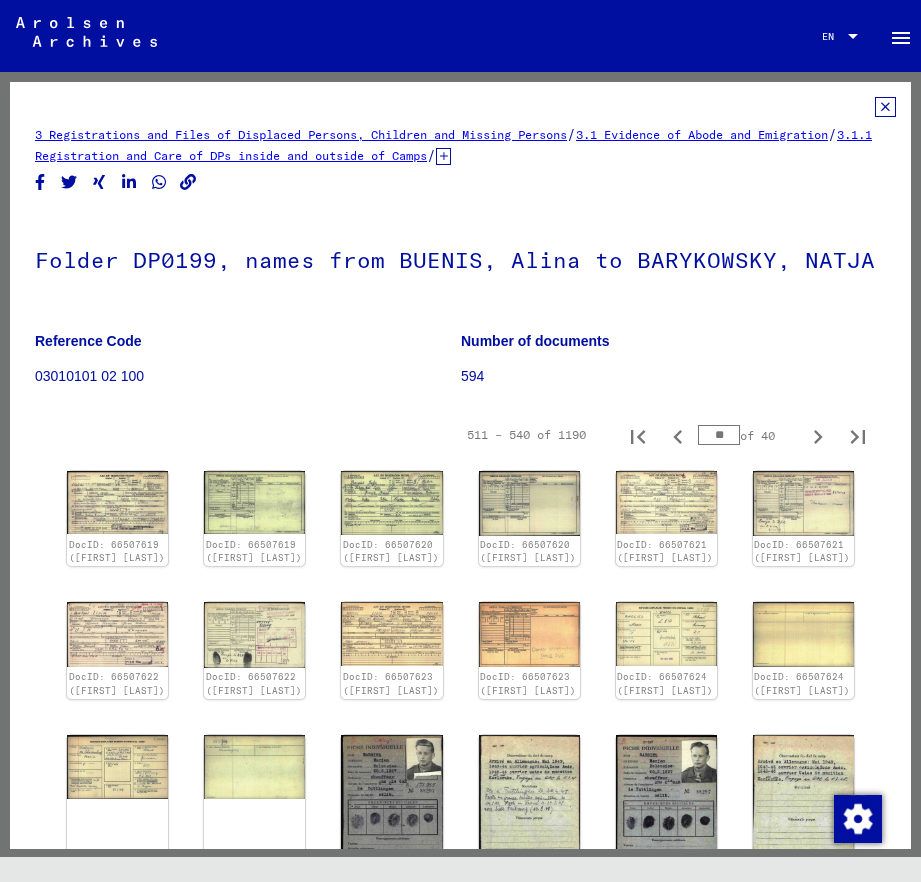 type on "**" 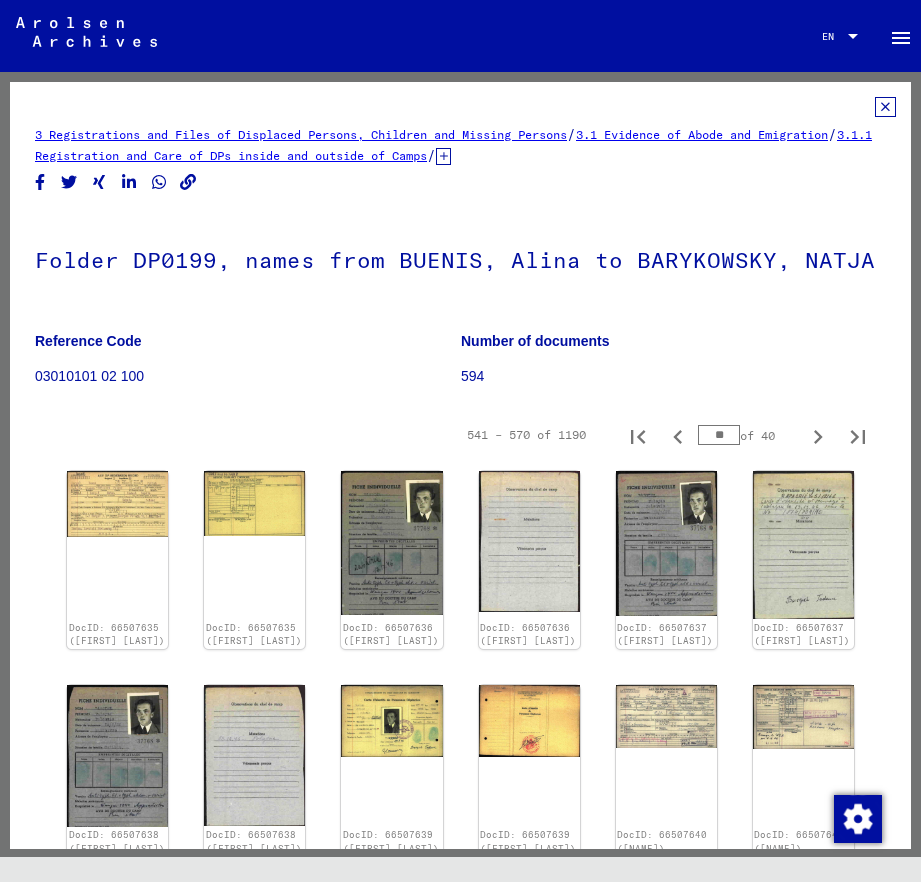 type on "**" 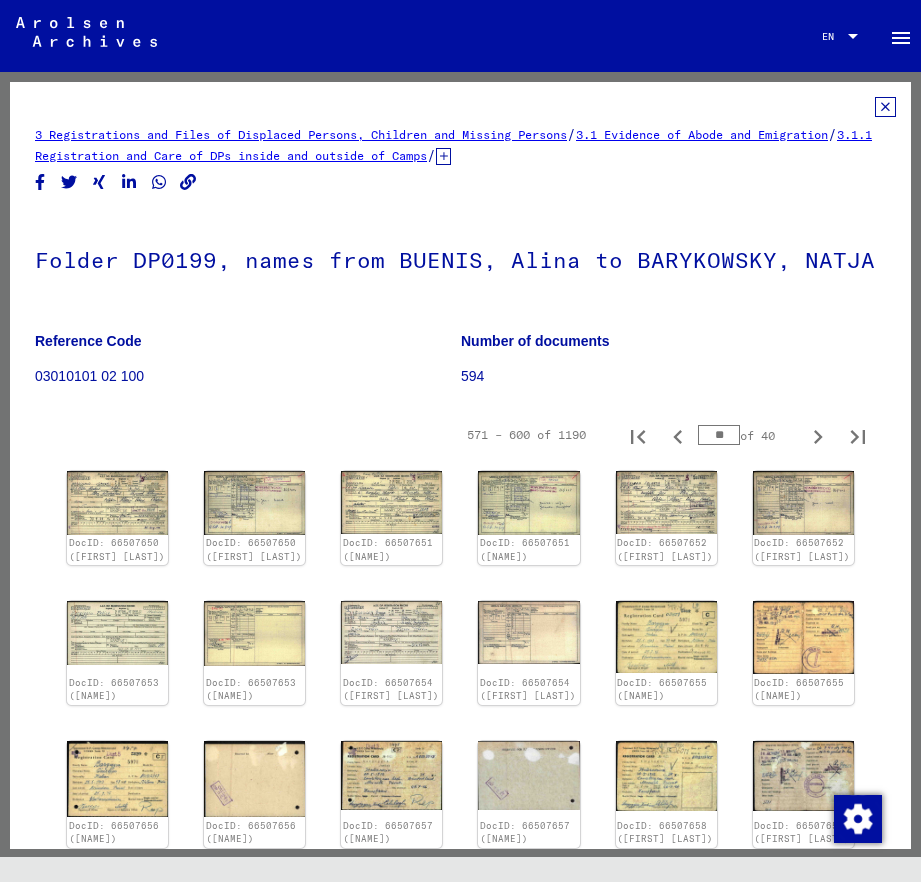 type on "**" 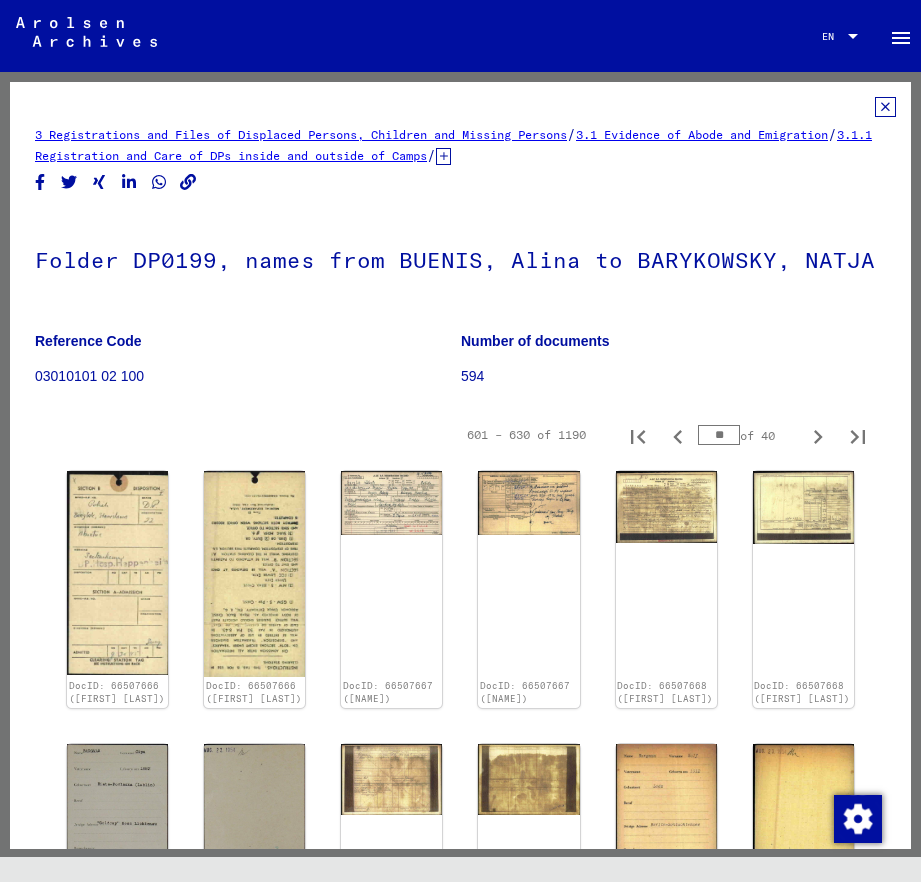type on "**" 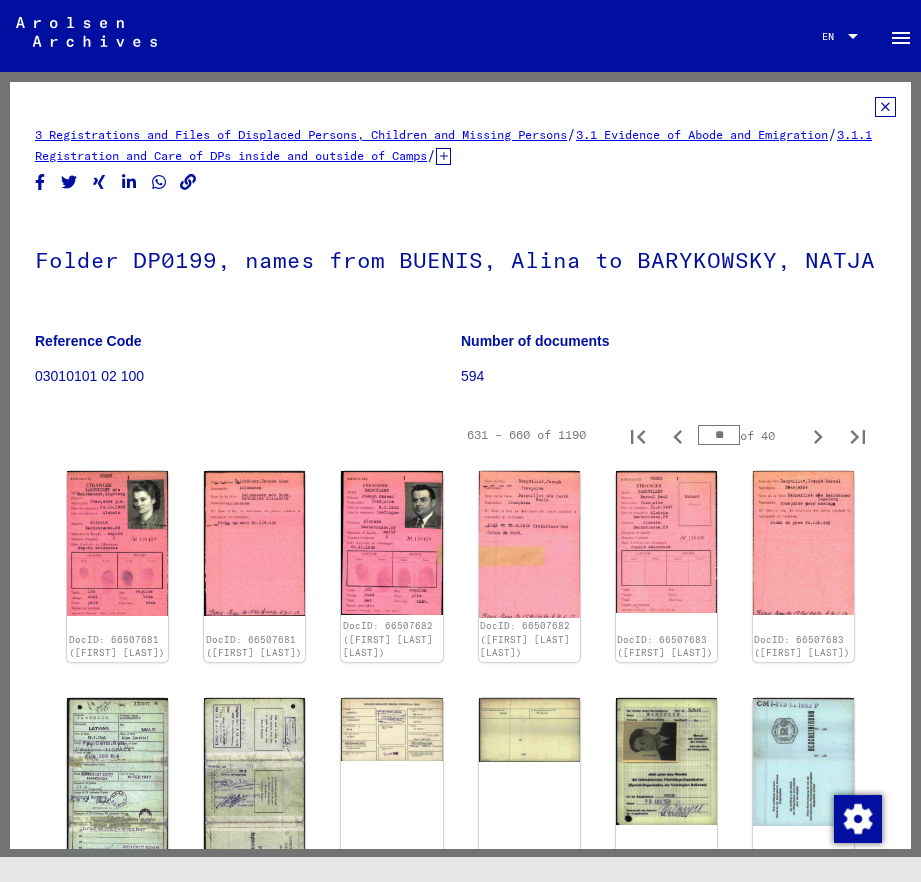 type on "**" 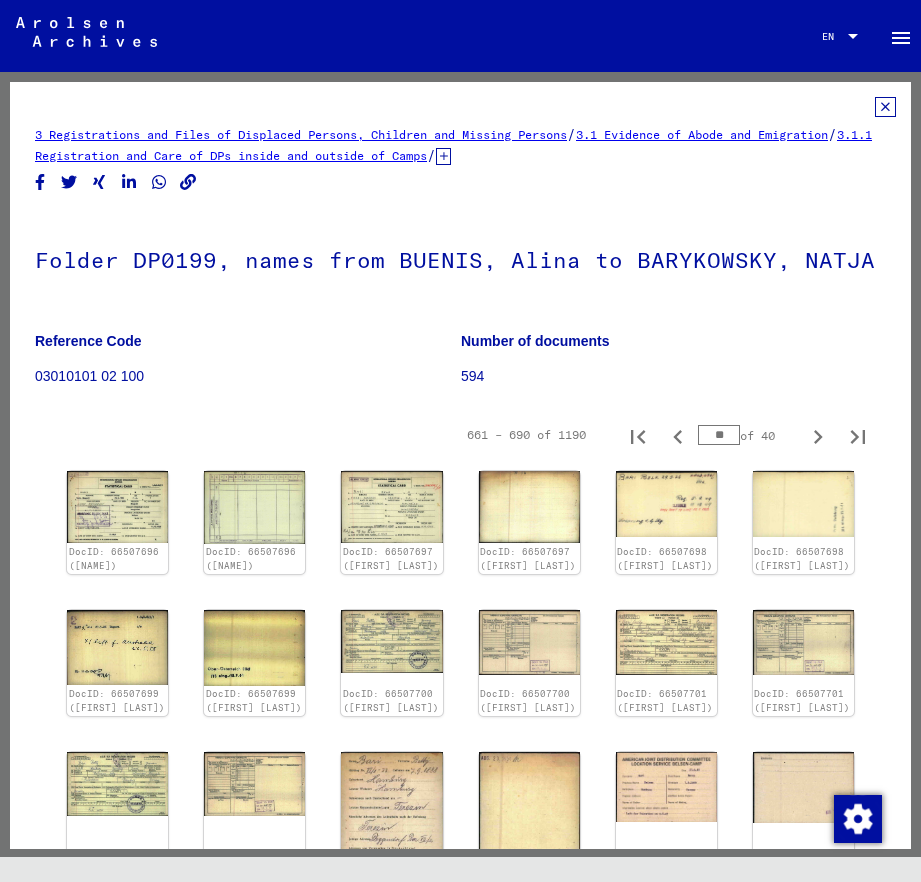 type on "**" 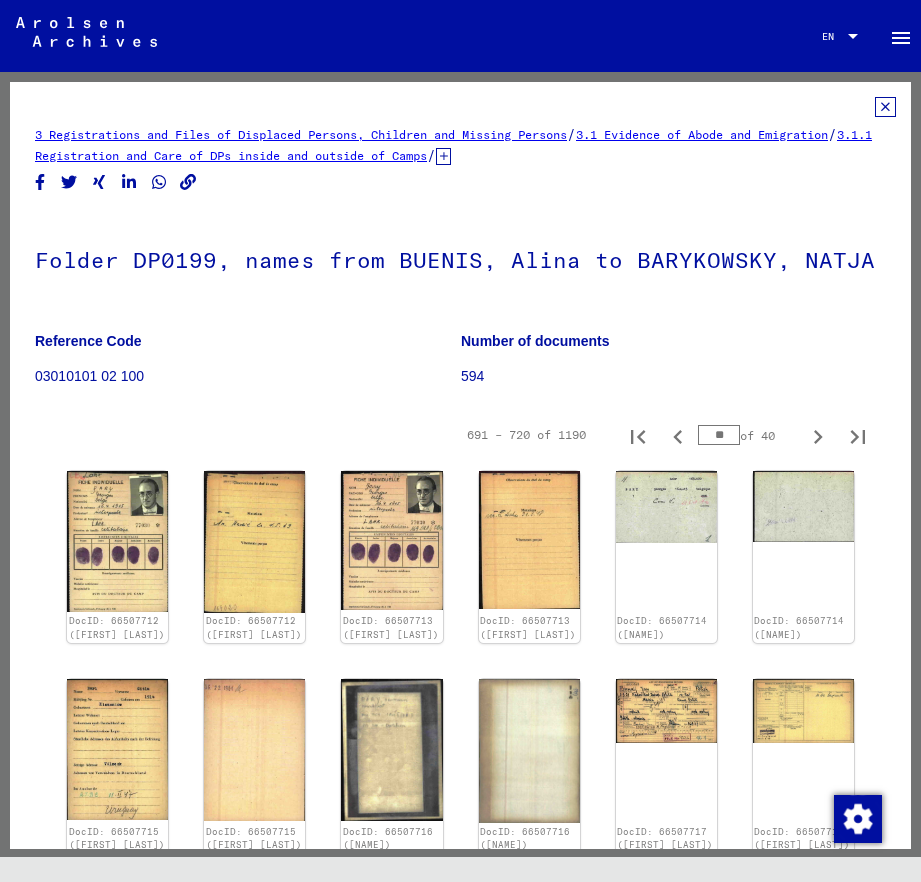 type on "**" 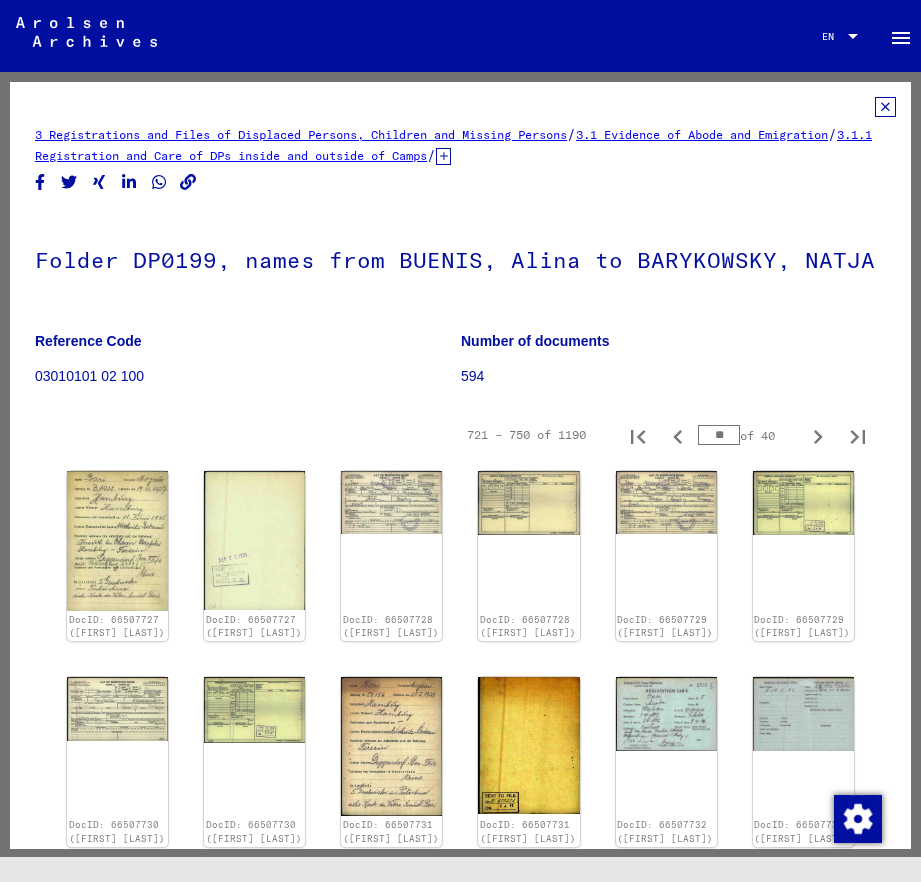 type on "**" 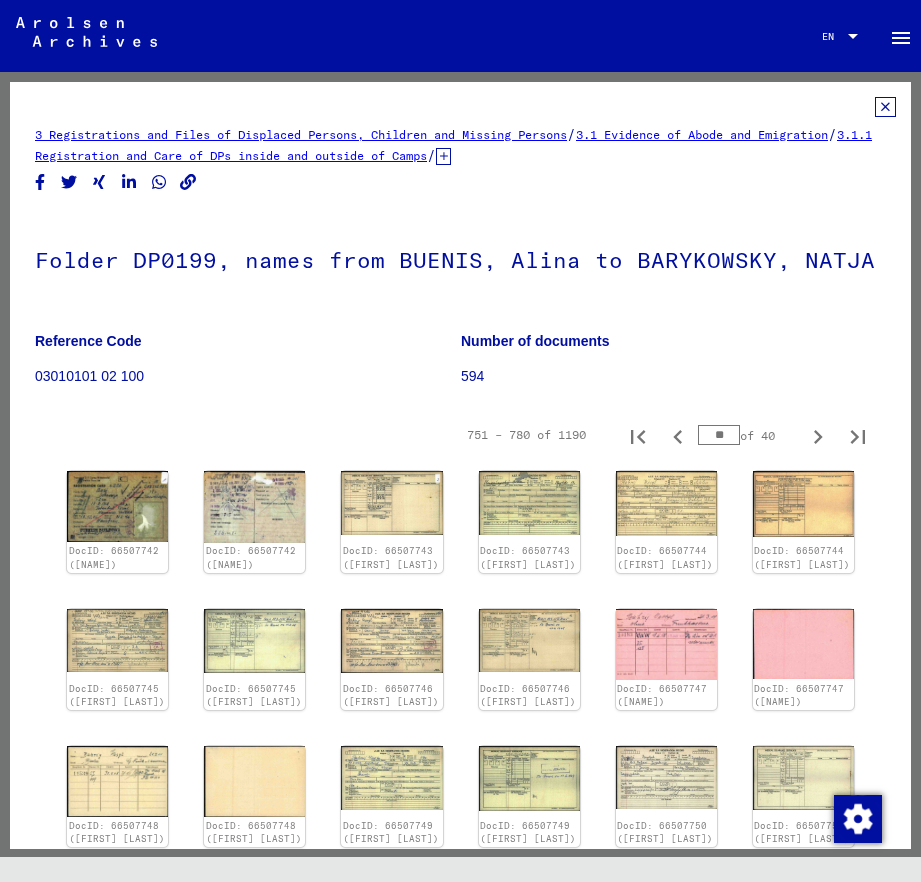 type on "**" 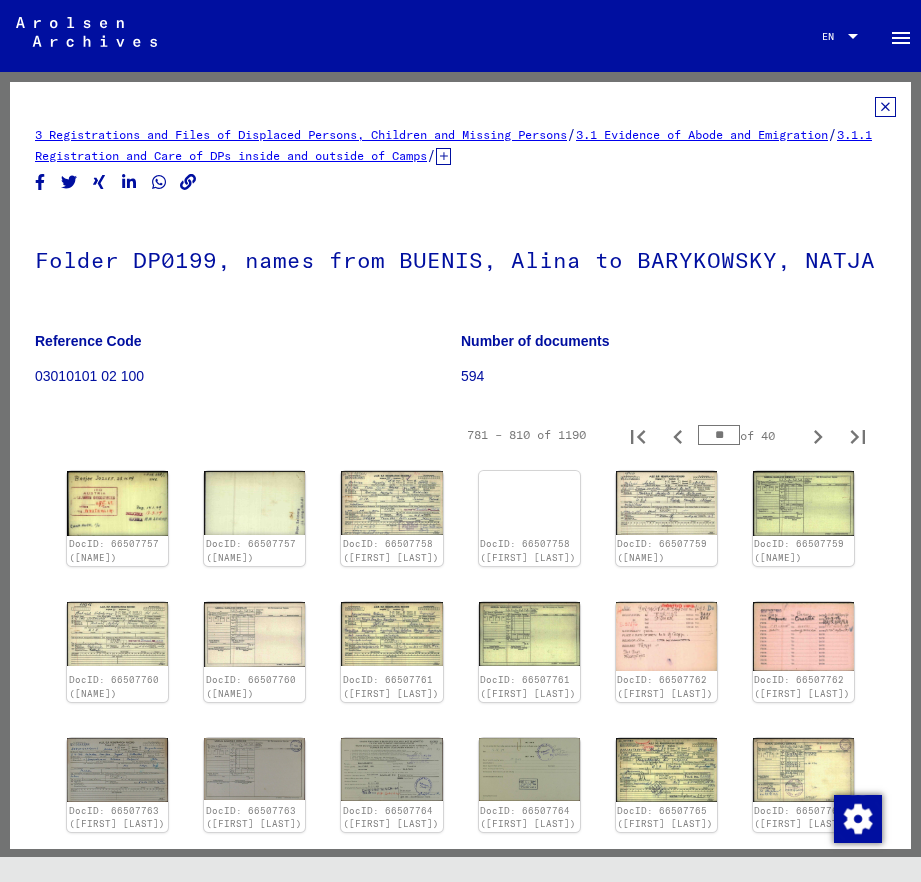 type on "**" 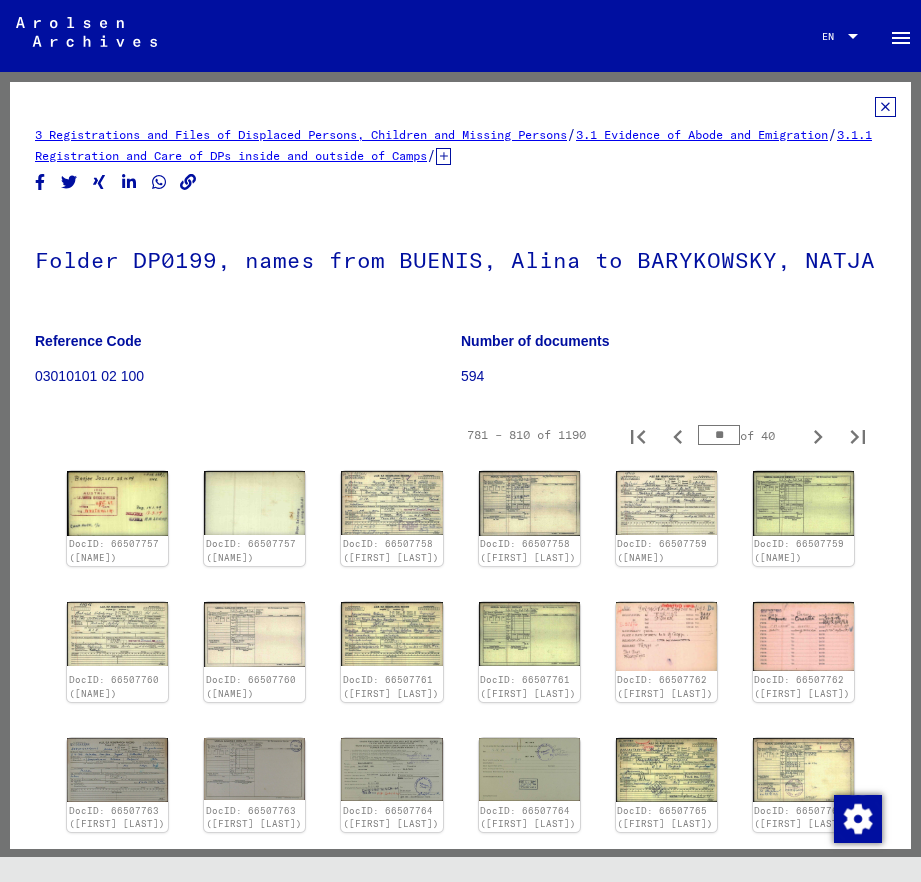 type on "**" 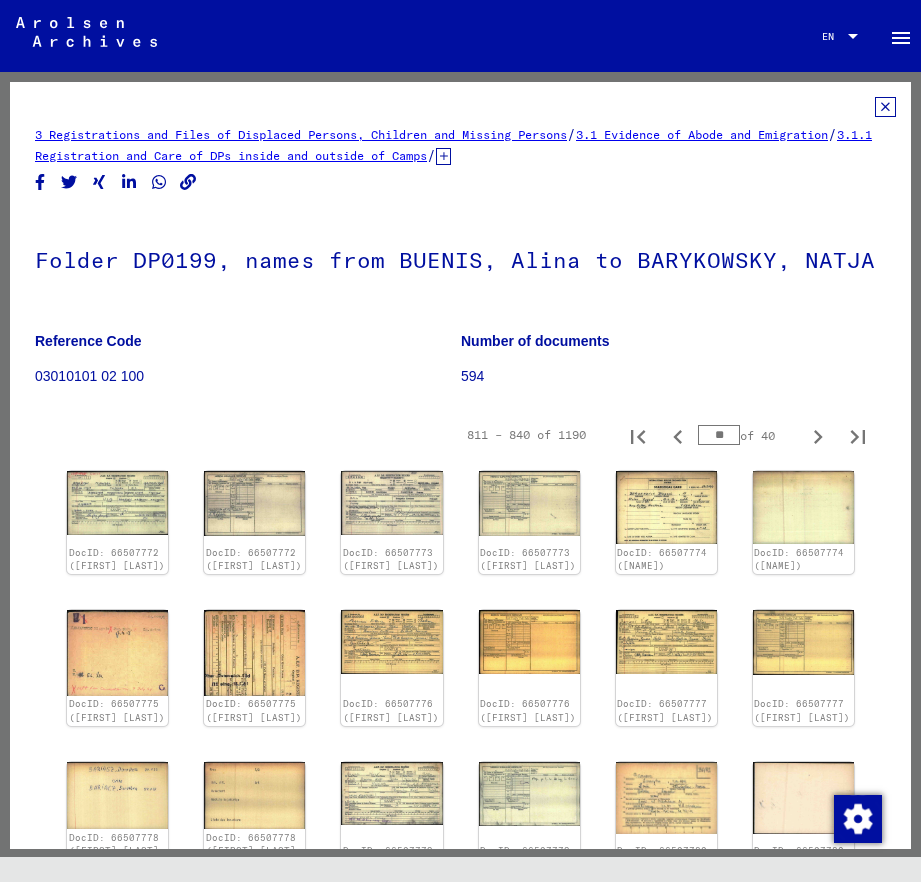 type on "**" 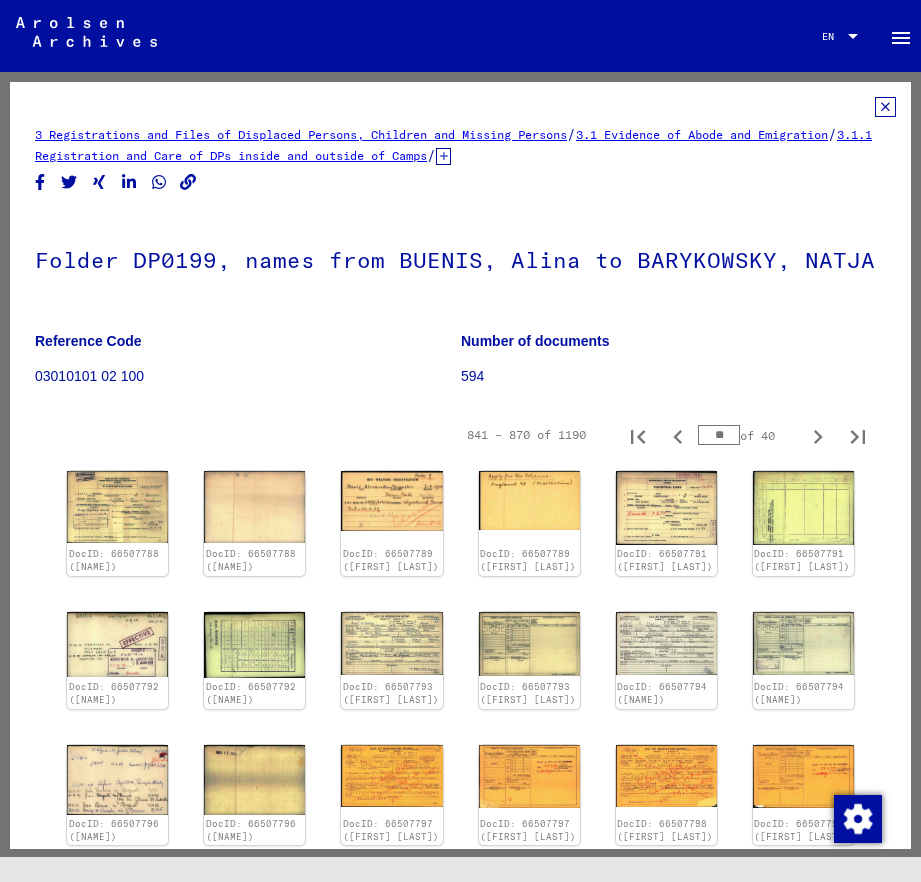 type on "**" 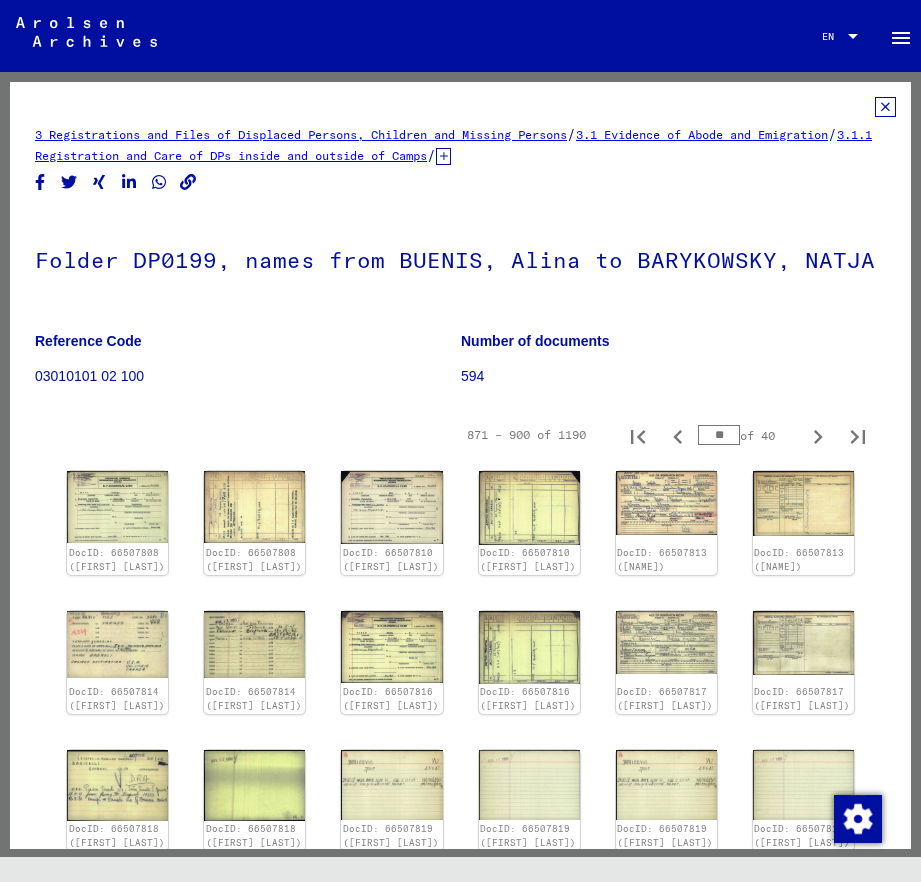 type on "**" 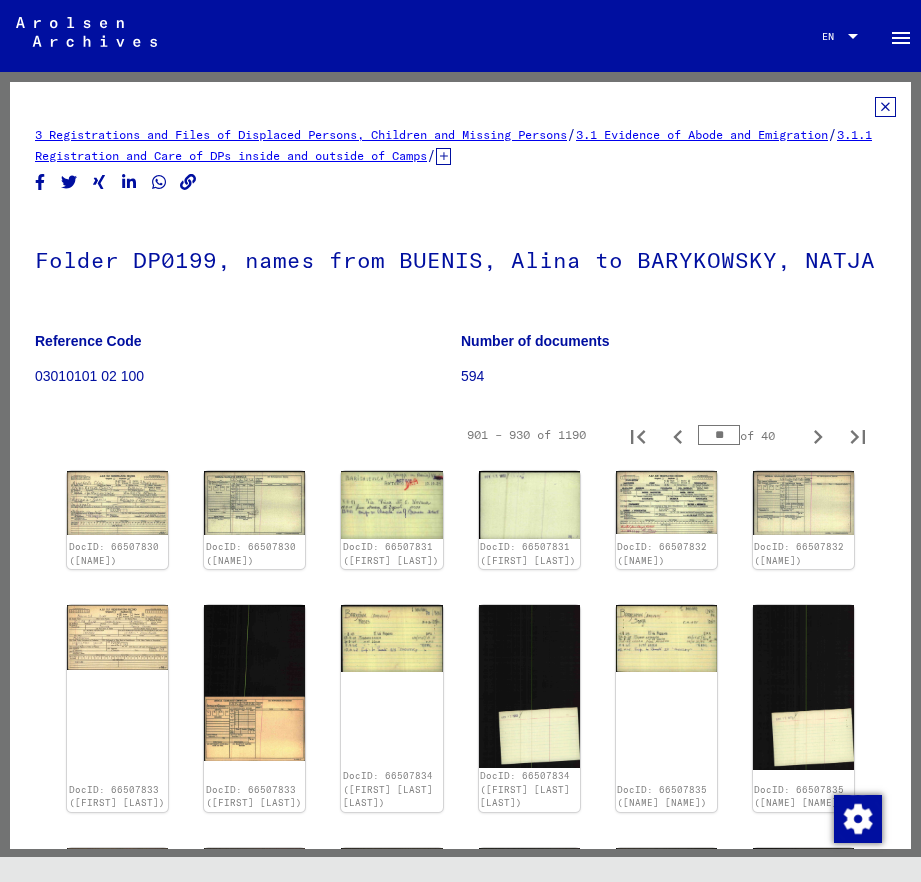 type on "**" 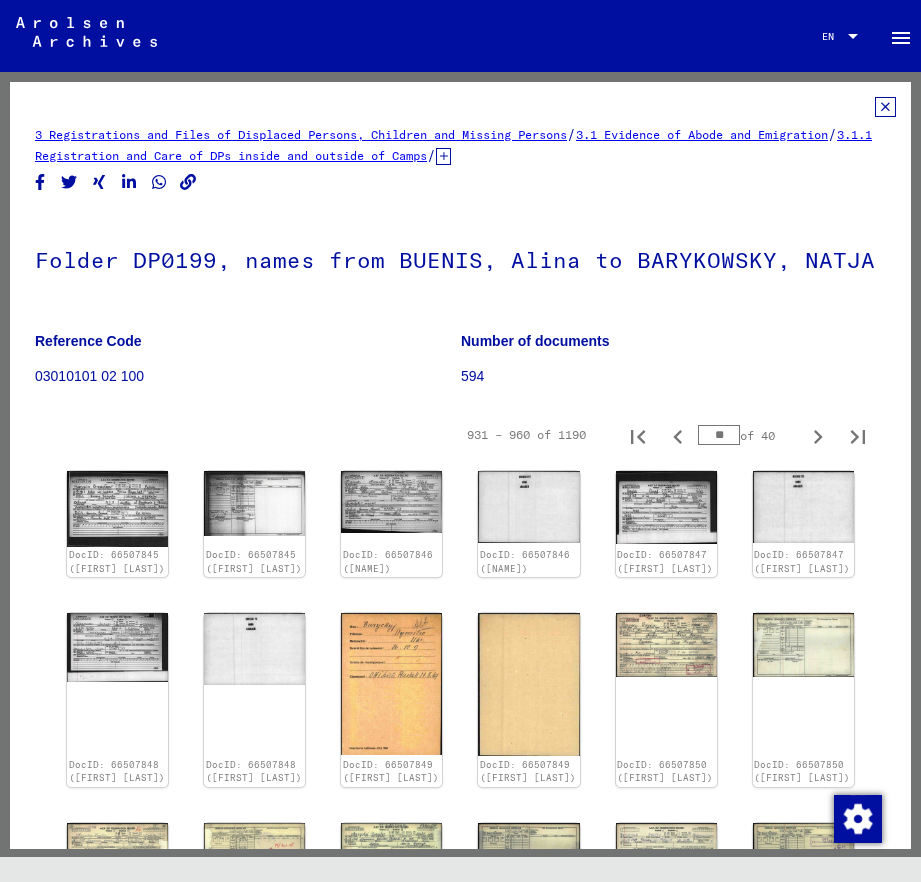 type on "**" 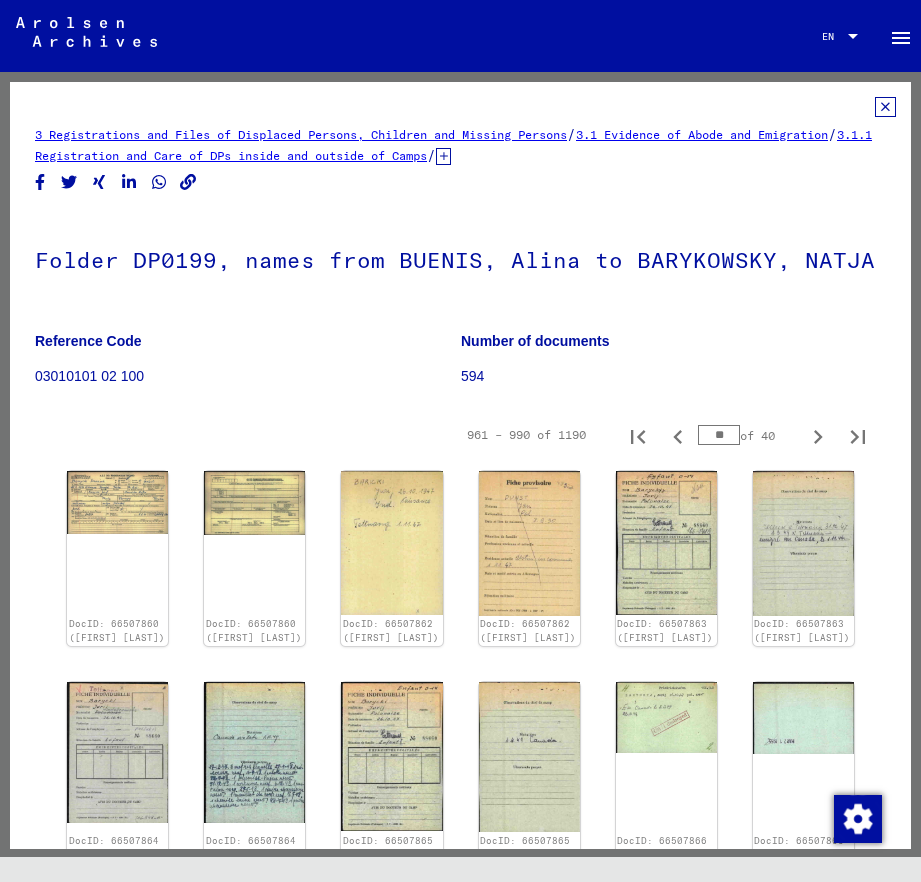 type on "**" 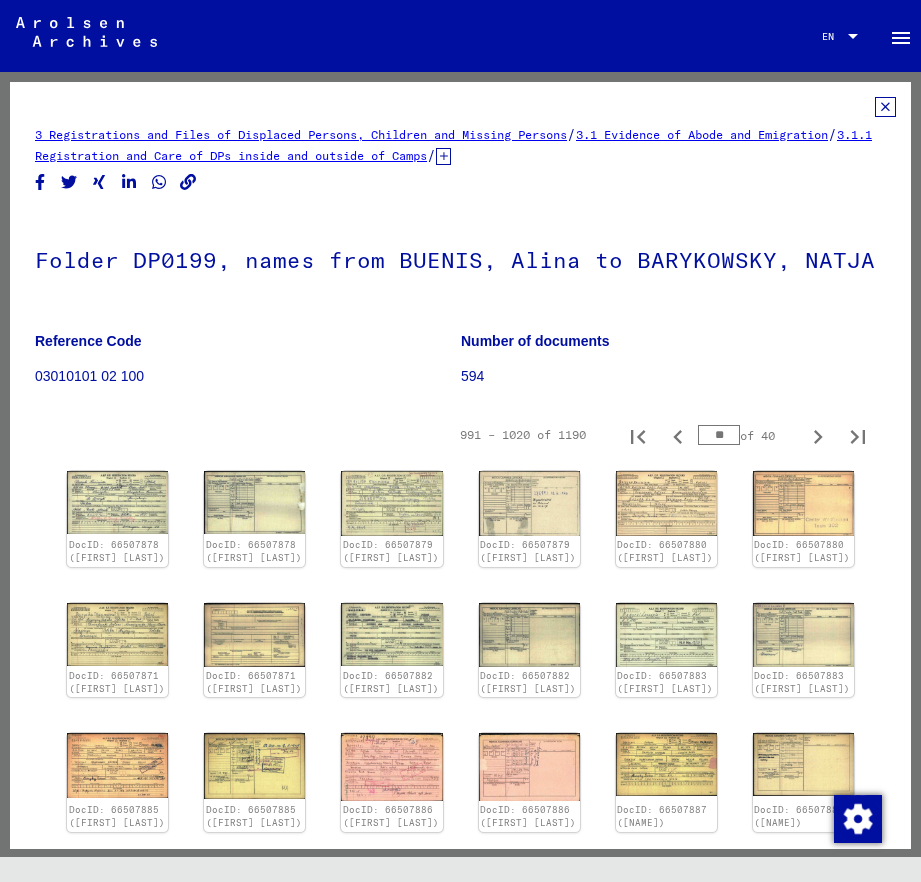 type on "**" 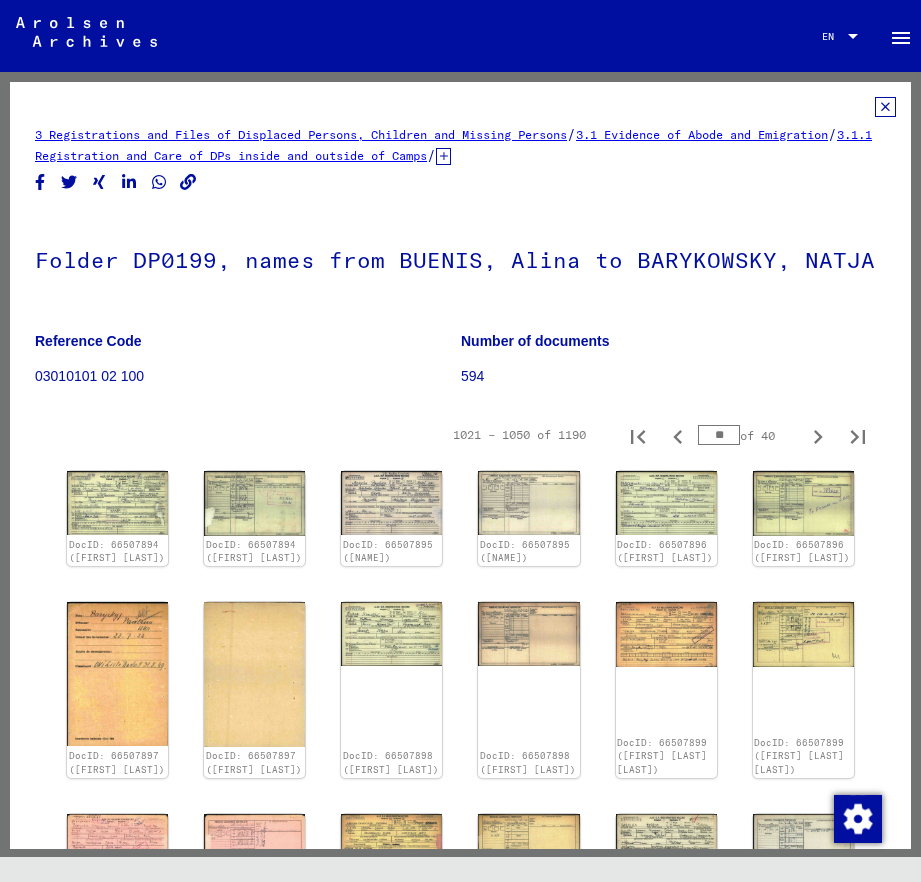 type on "**" 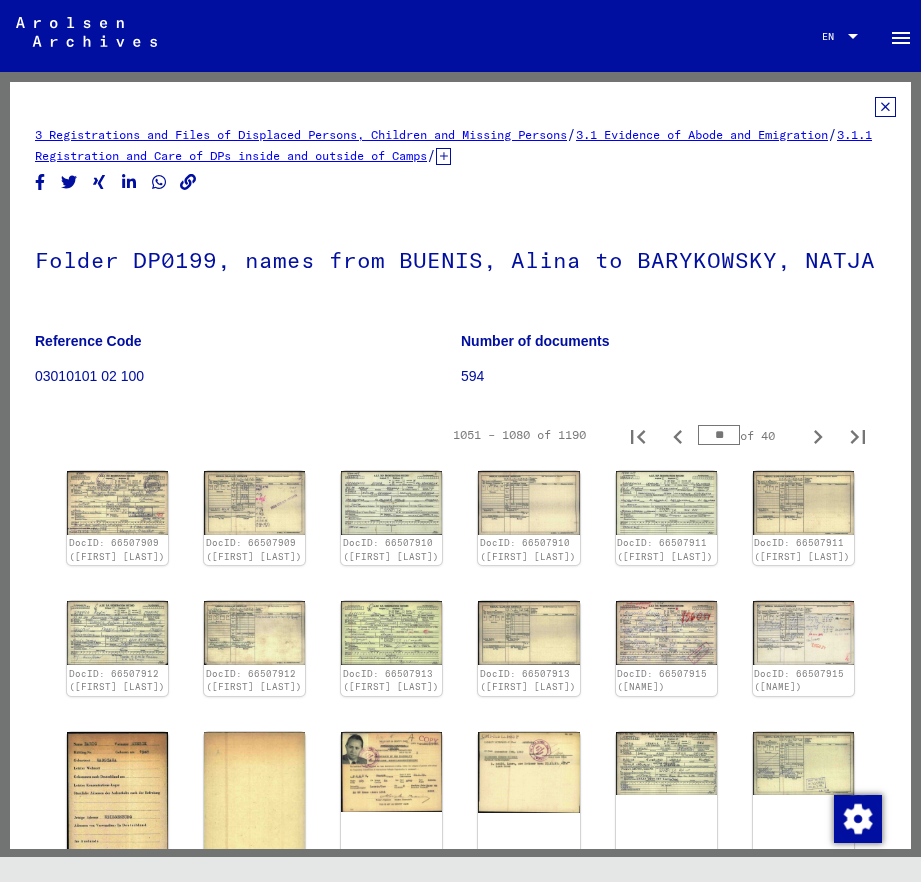 type on "**" 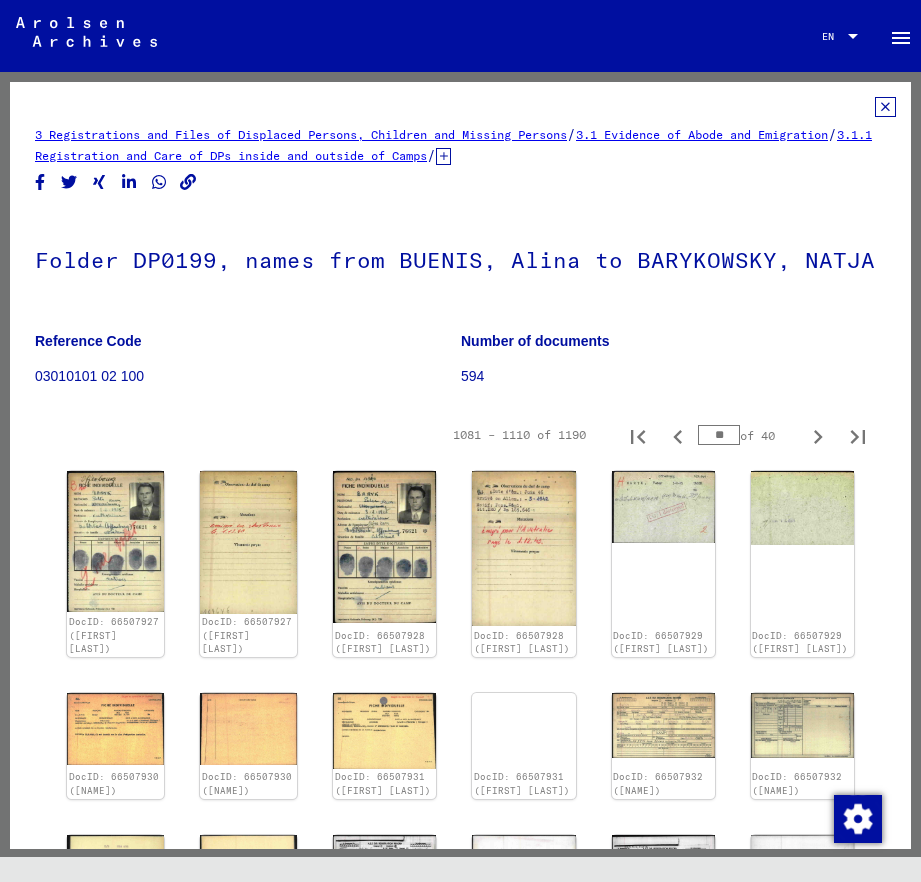 type on "**" 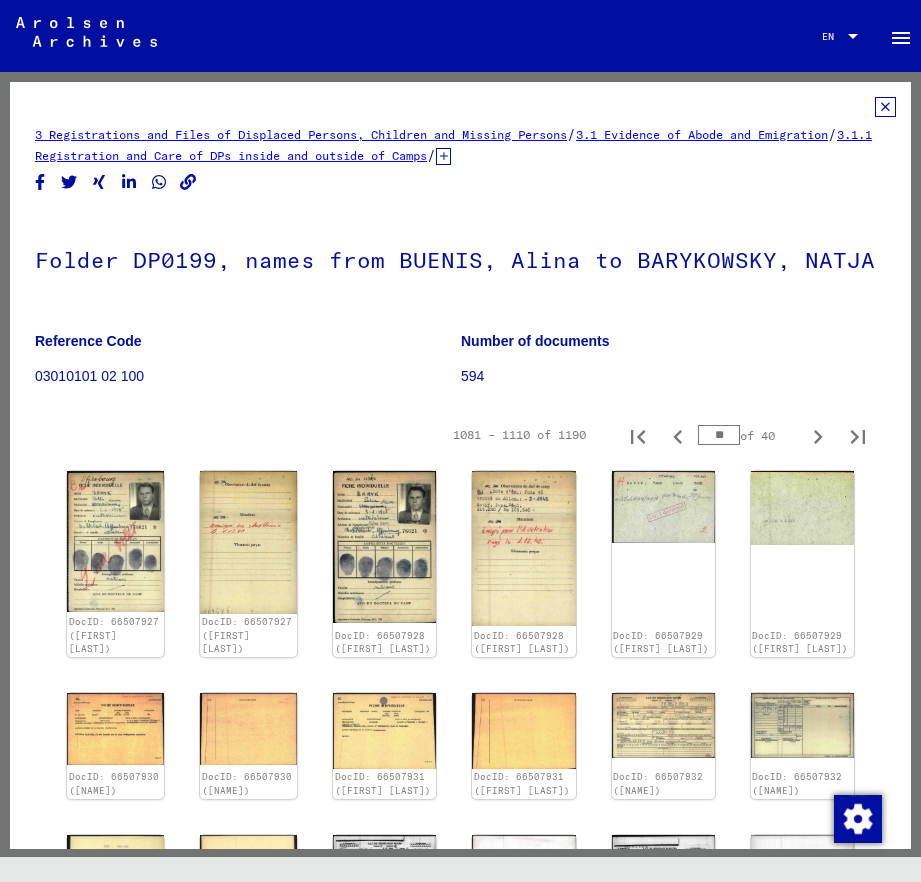 type on "**" 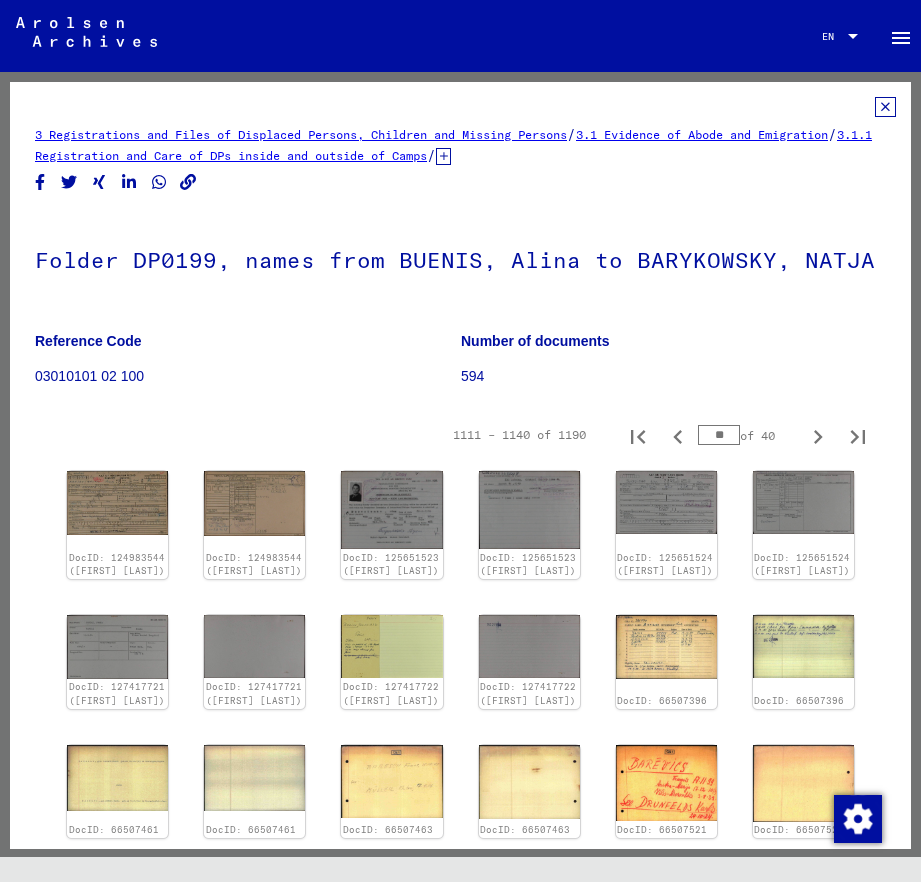 type on "**" 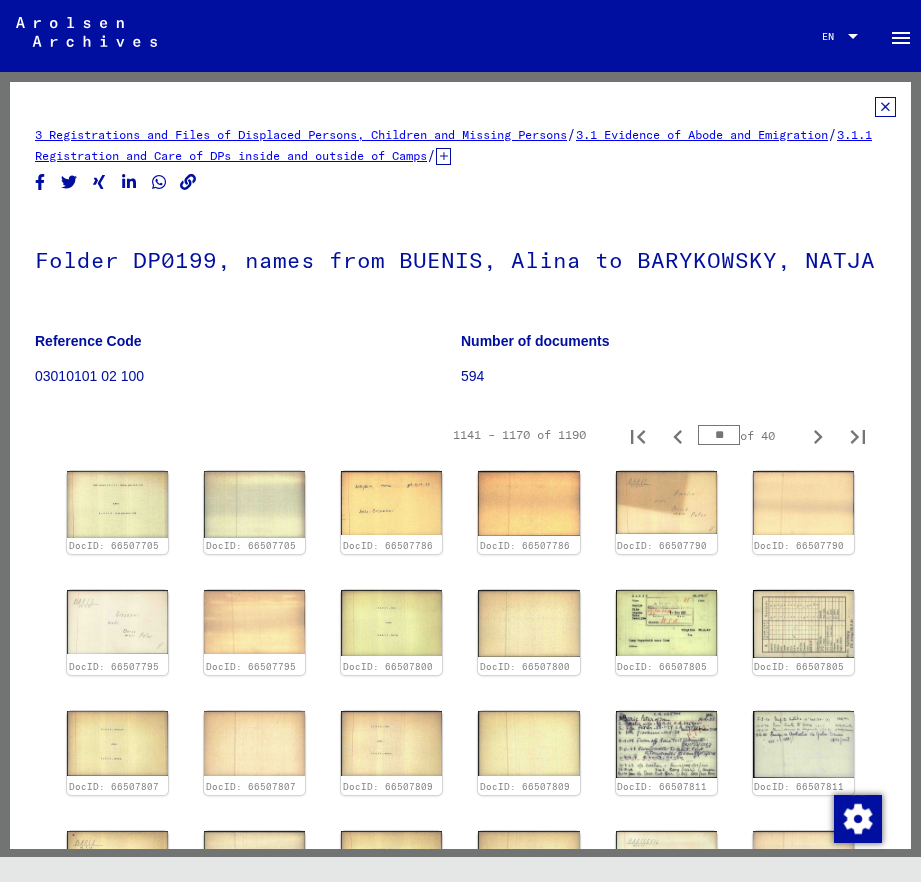 type on "**" 